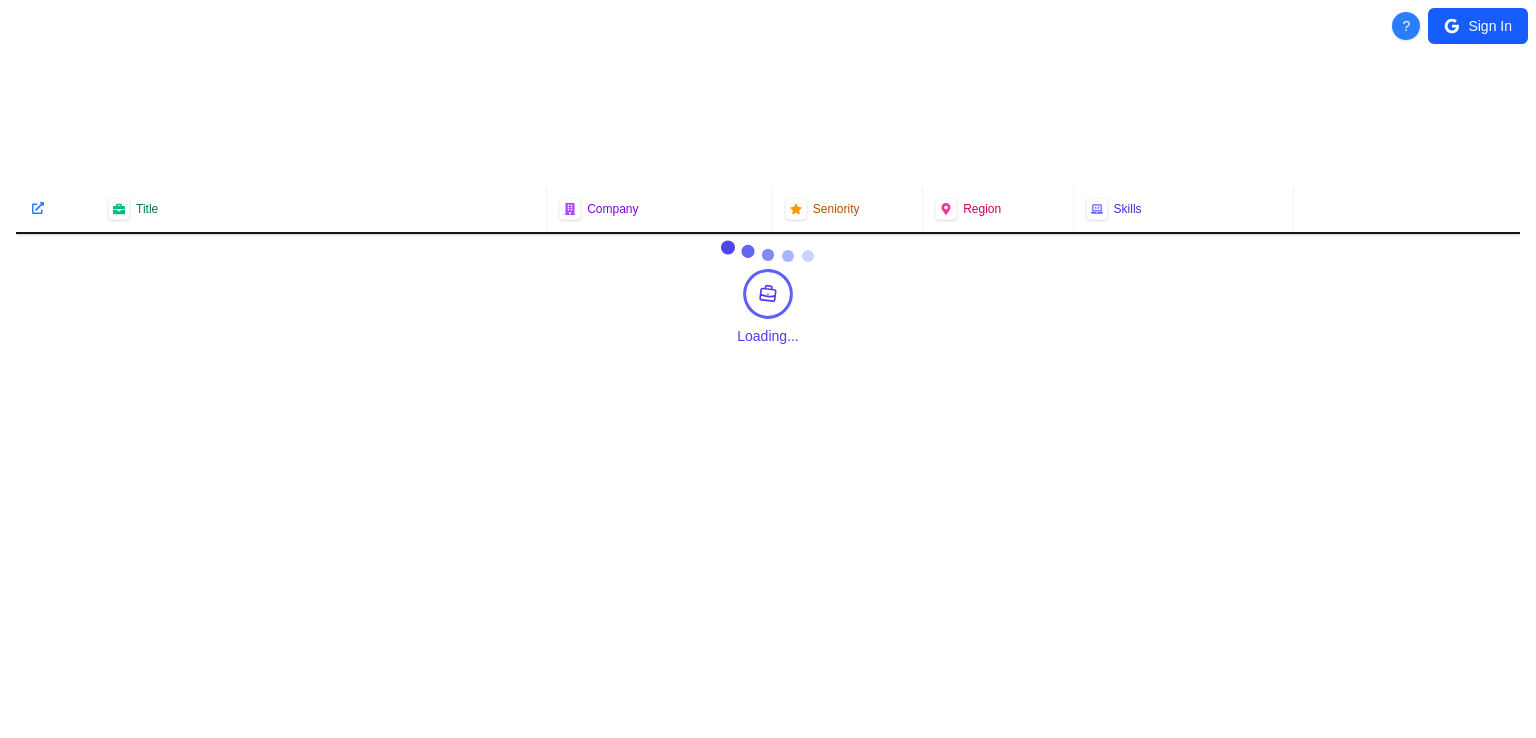 scroll, scrollTop: 0, scrollLeft: 0, axis: both 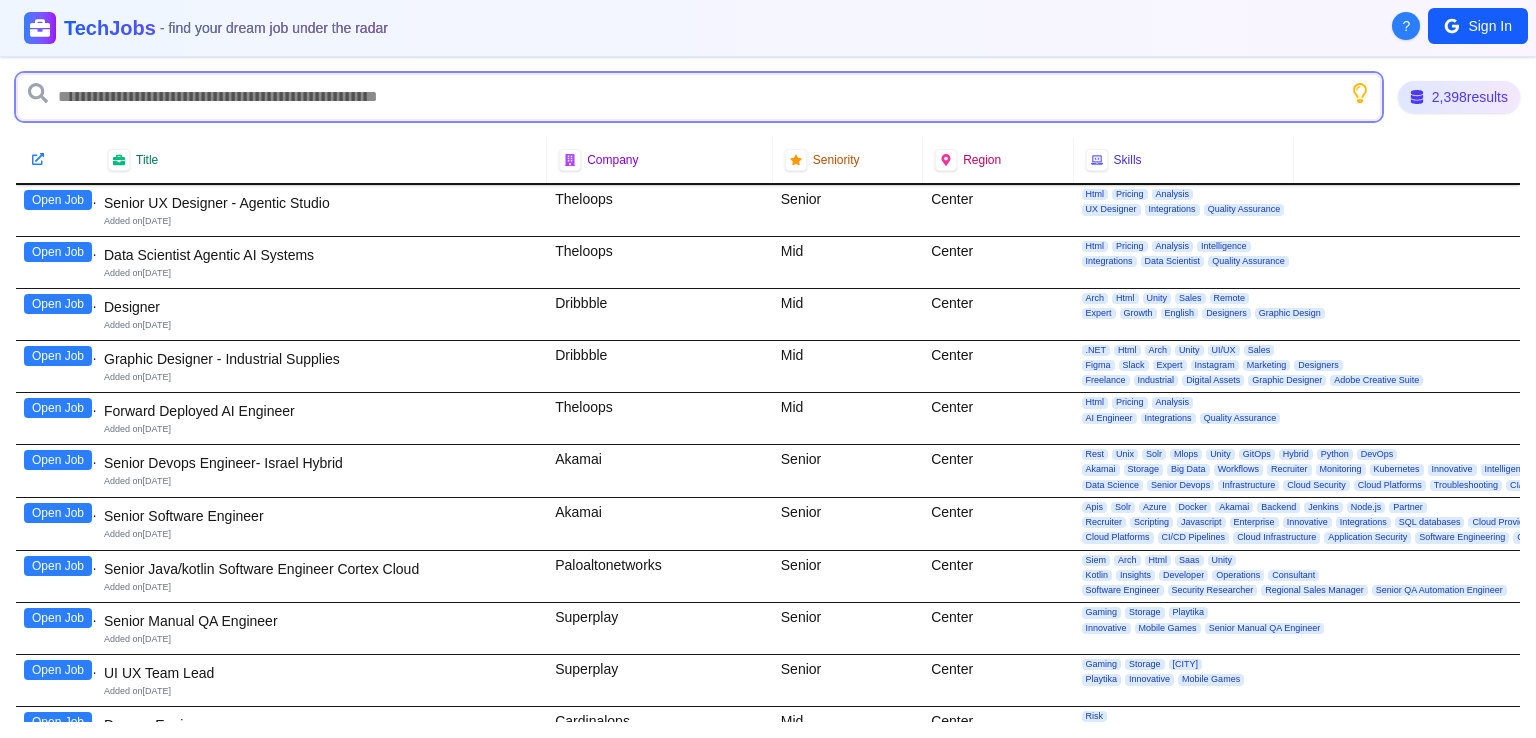 click at bounding box center (699, 97) 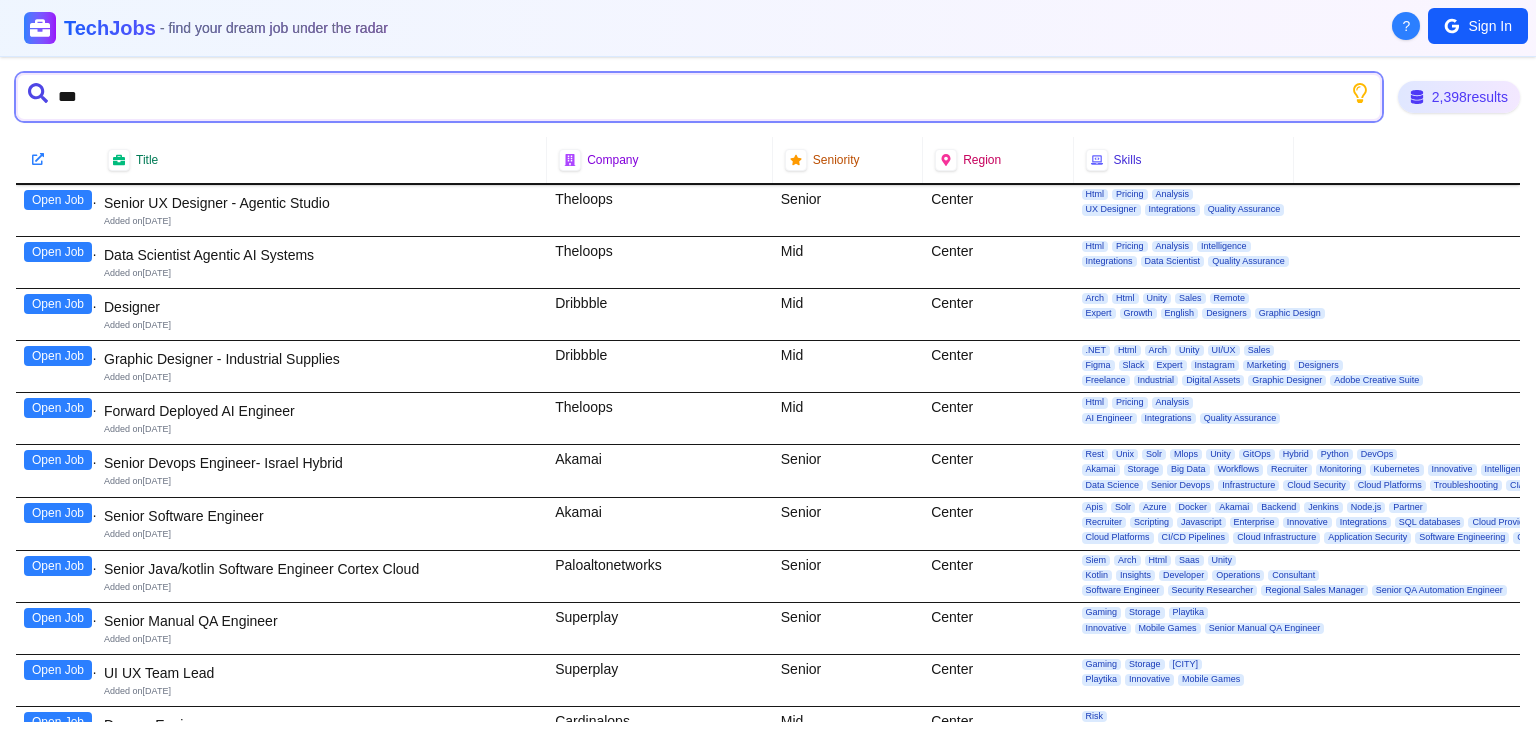 type on "****" 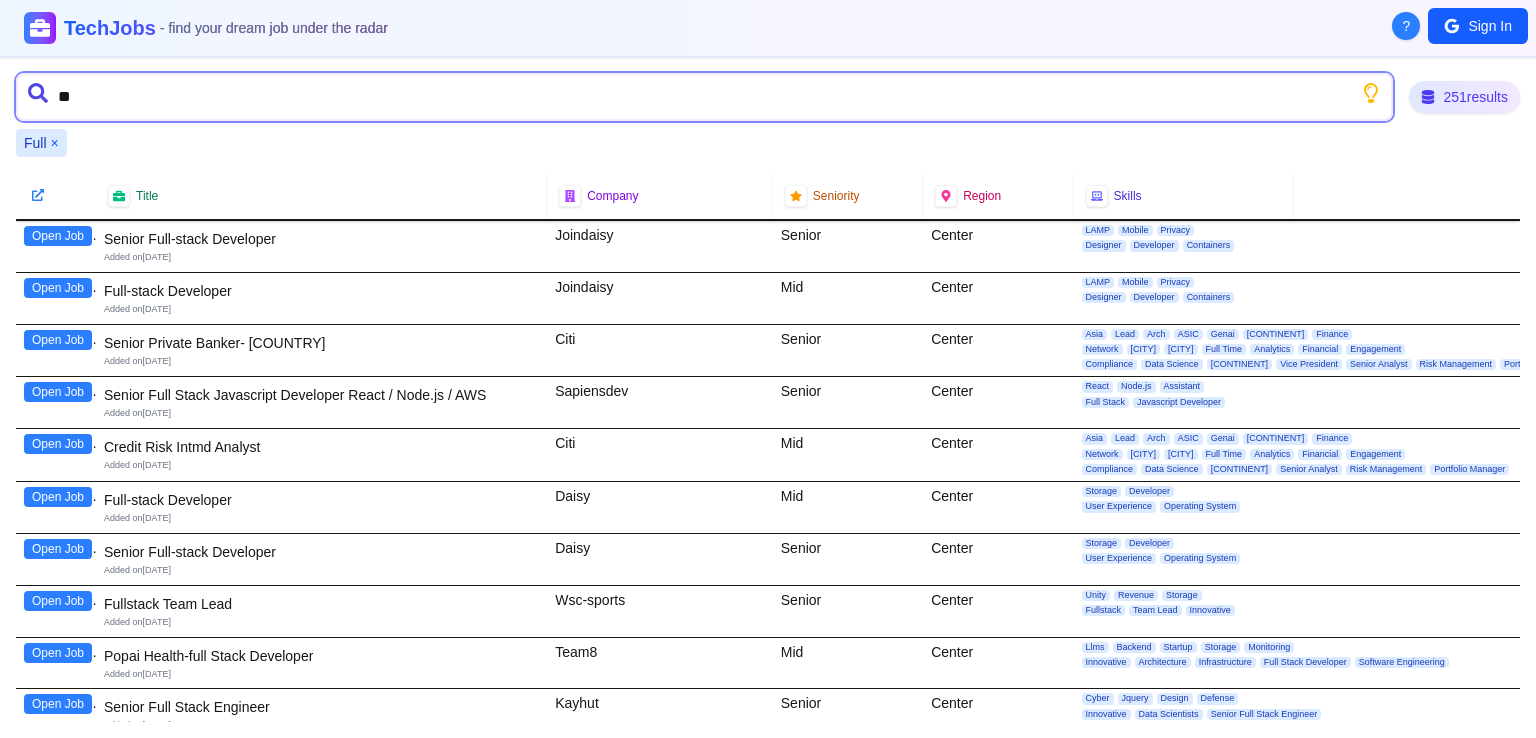type on "*" 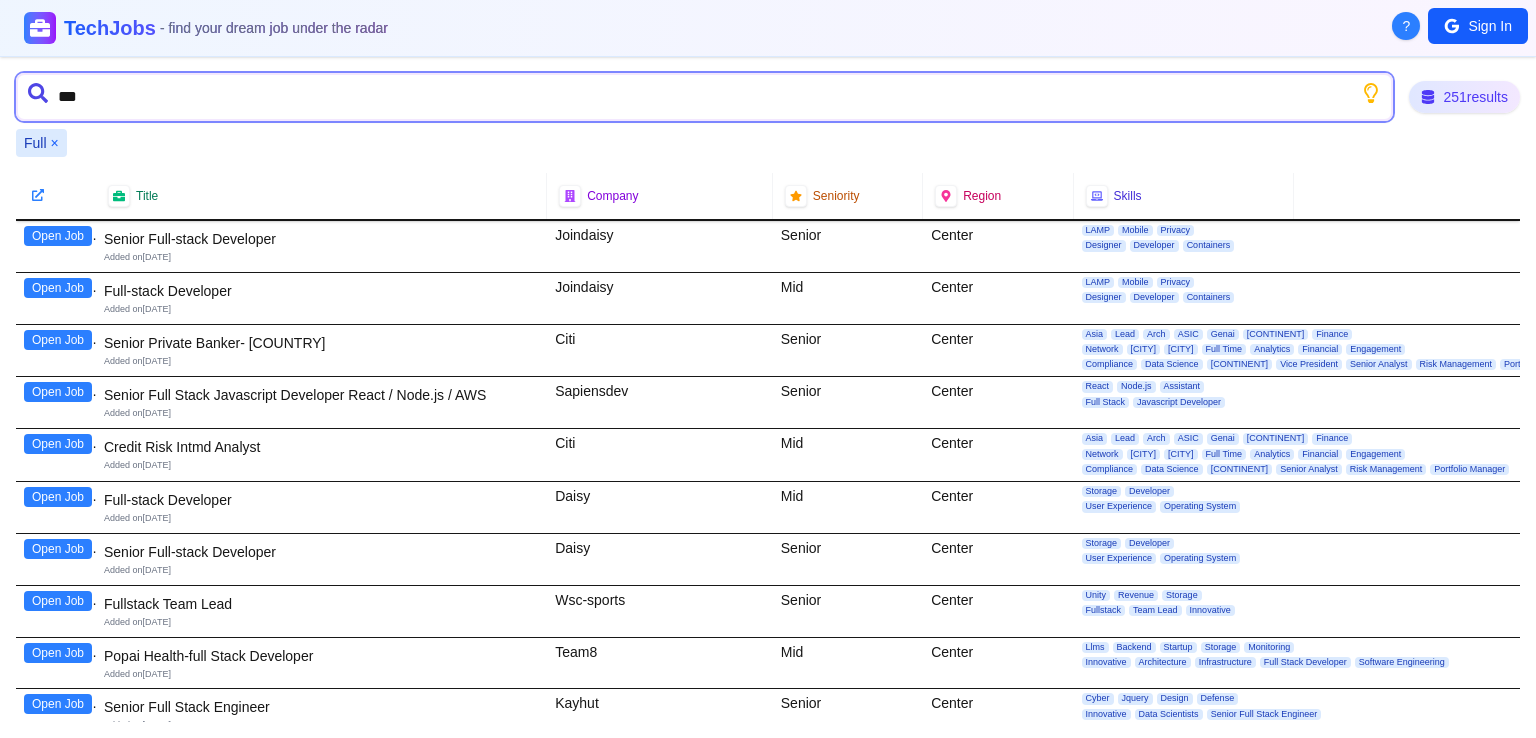 type on "****" 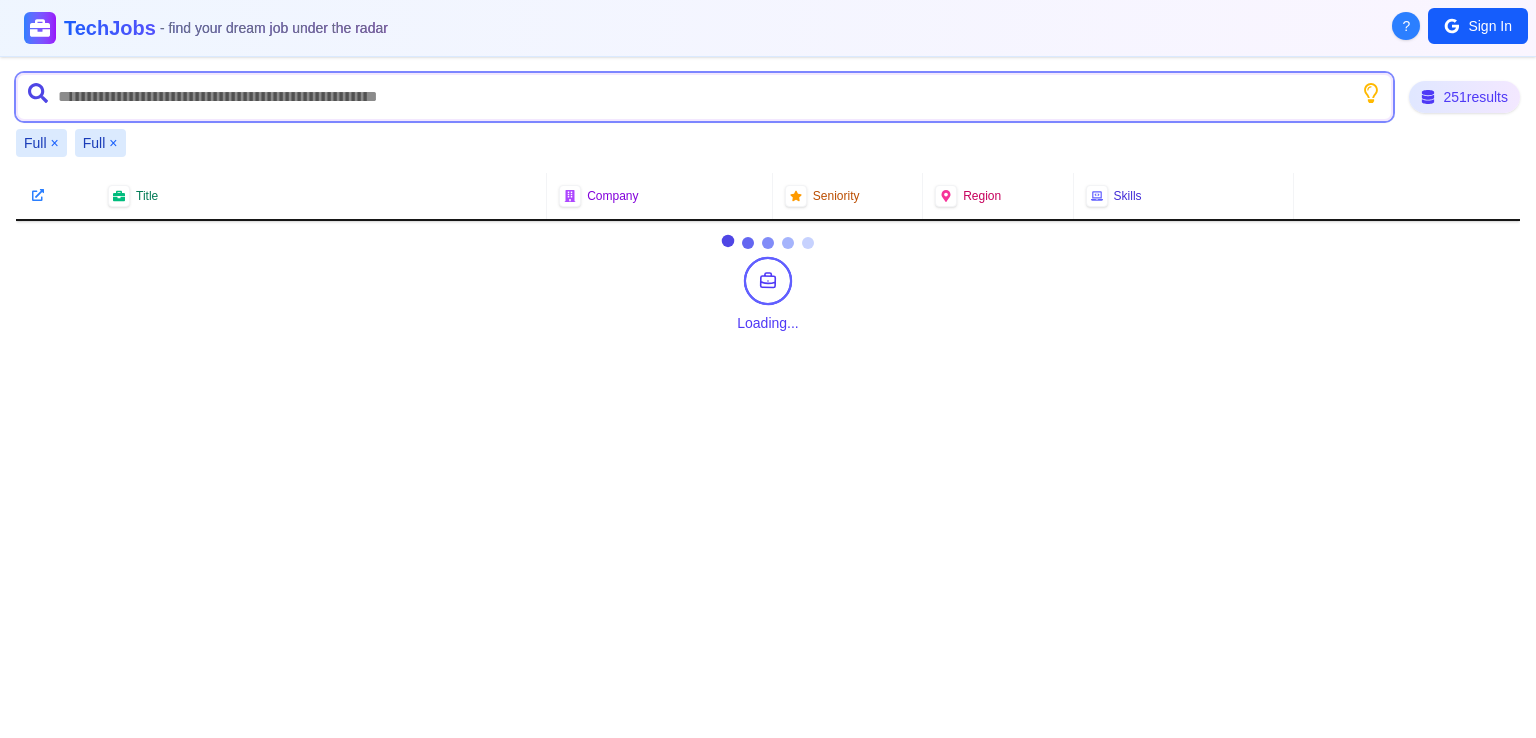 type on "*" 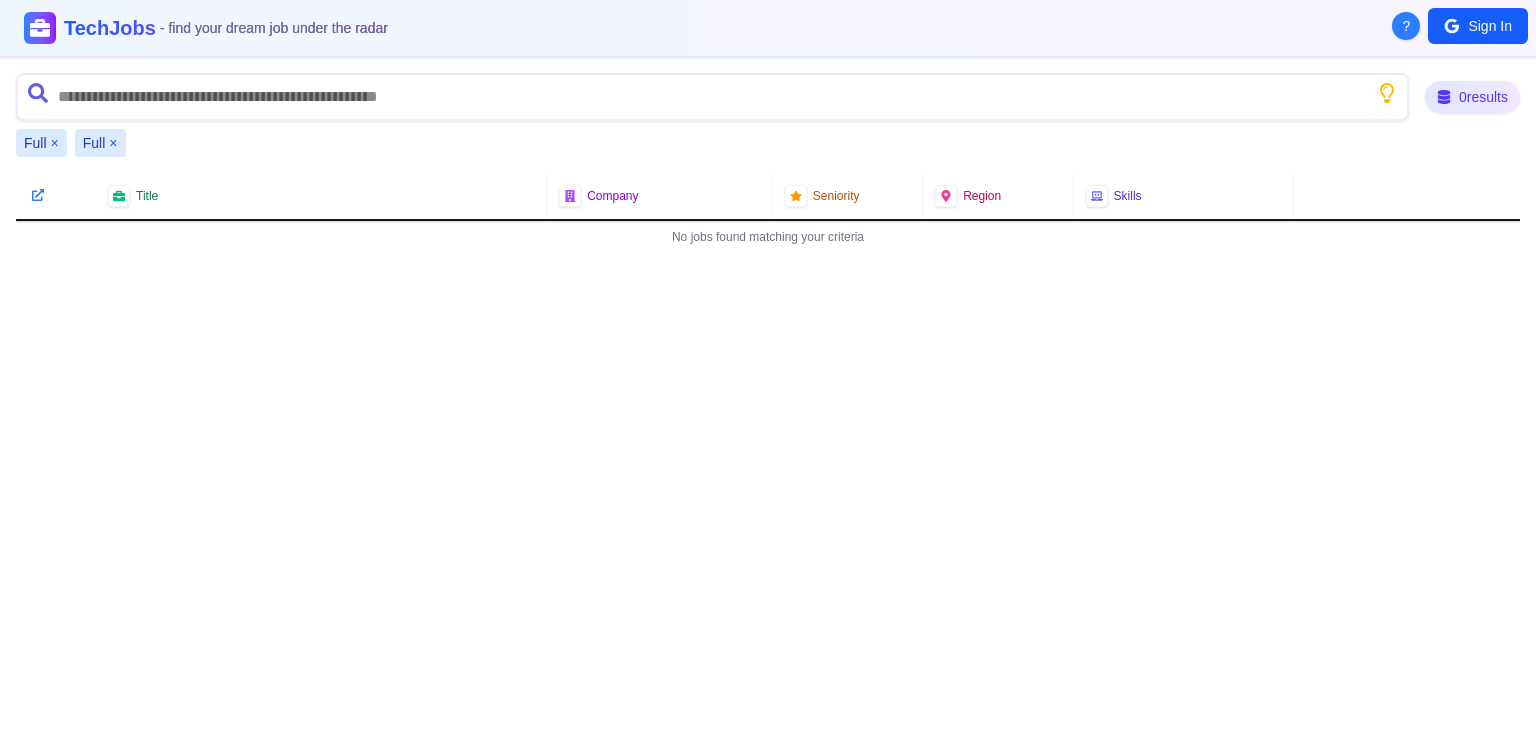 click on "×" at bounding box center (113, 143) 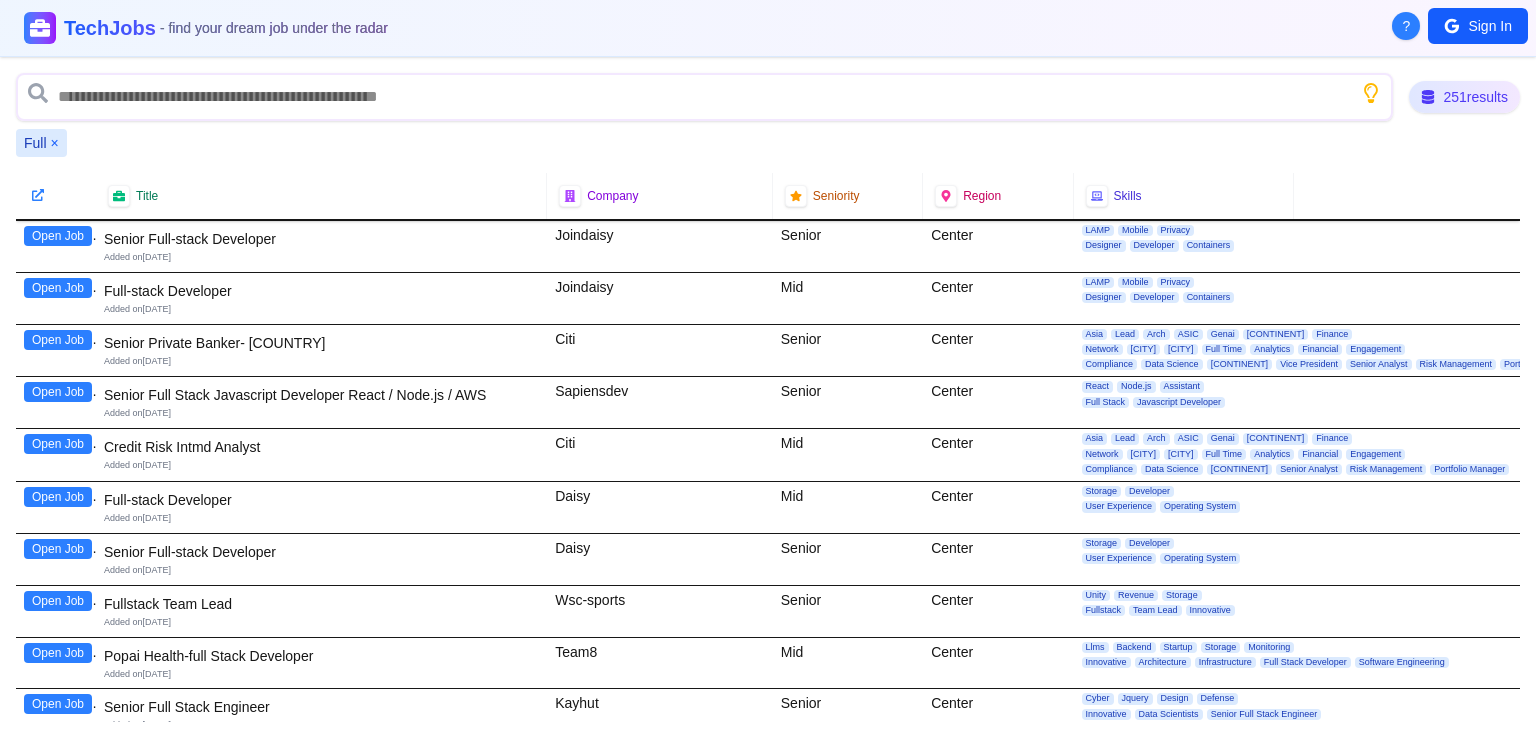 click on "Full ×" at bounding box center [41, 143] 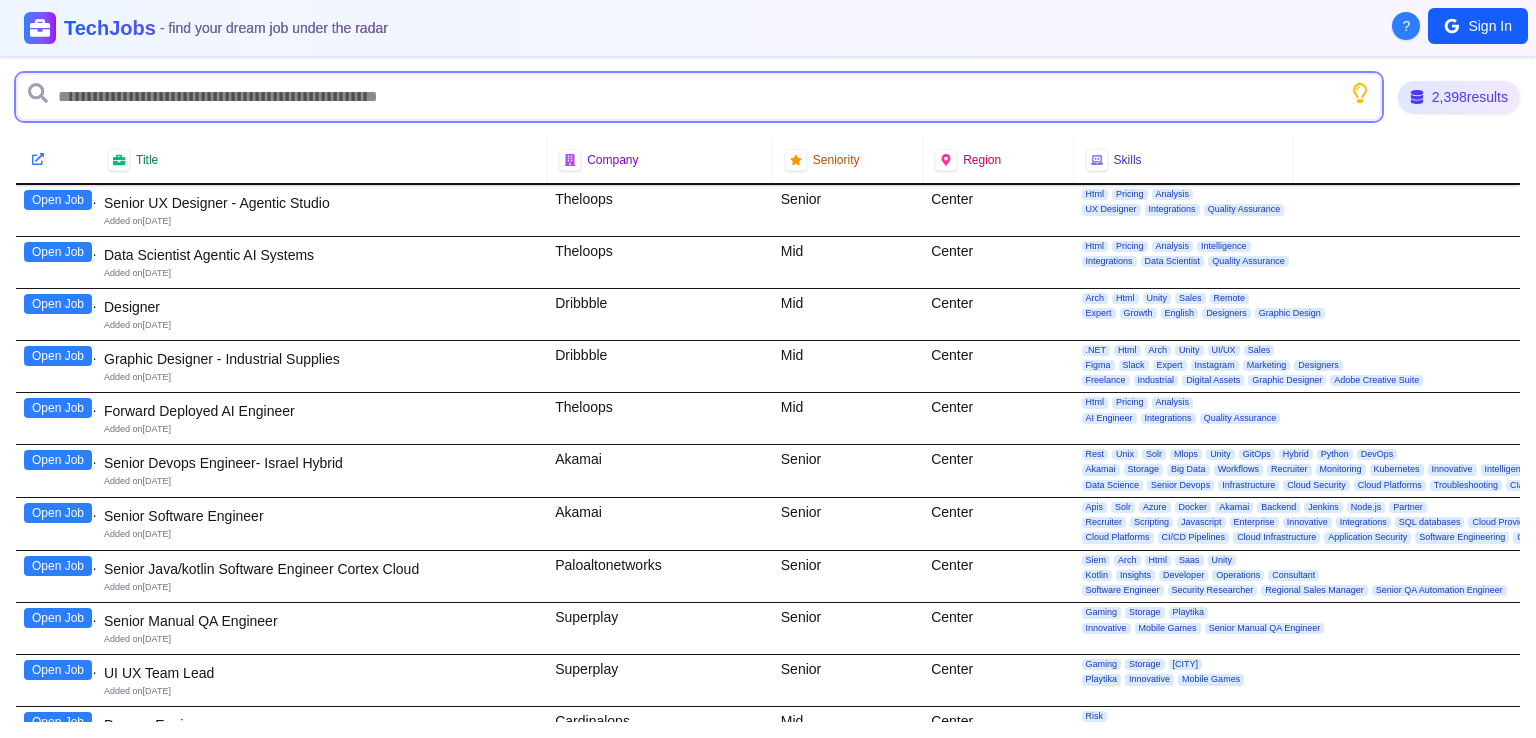 click at bounding box center [699, 97] 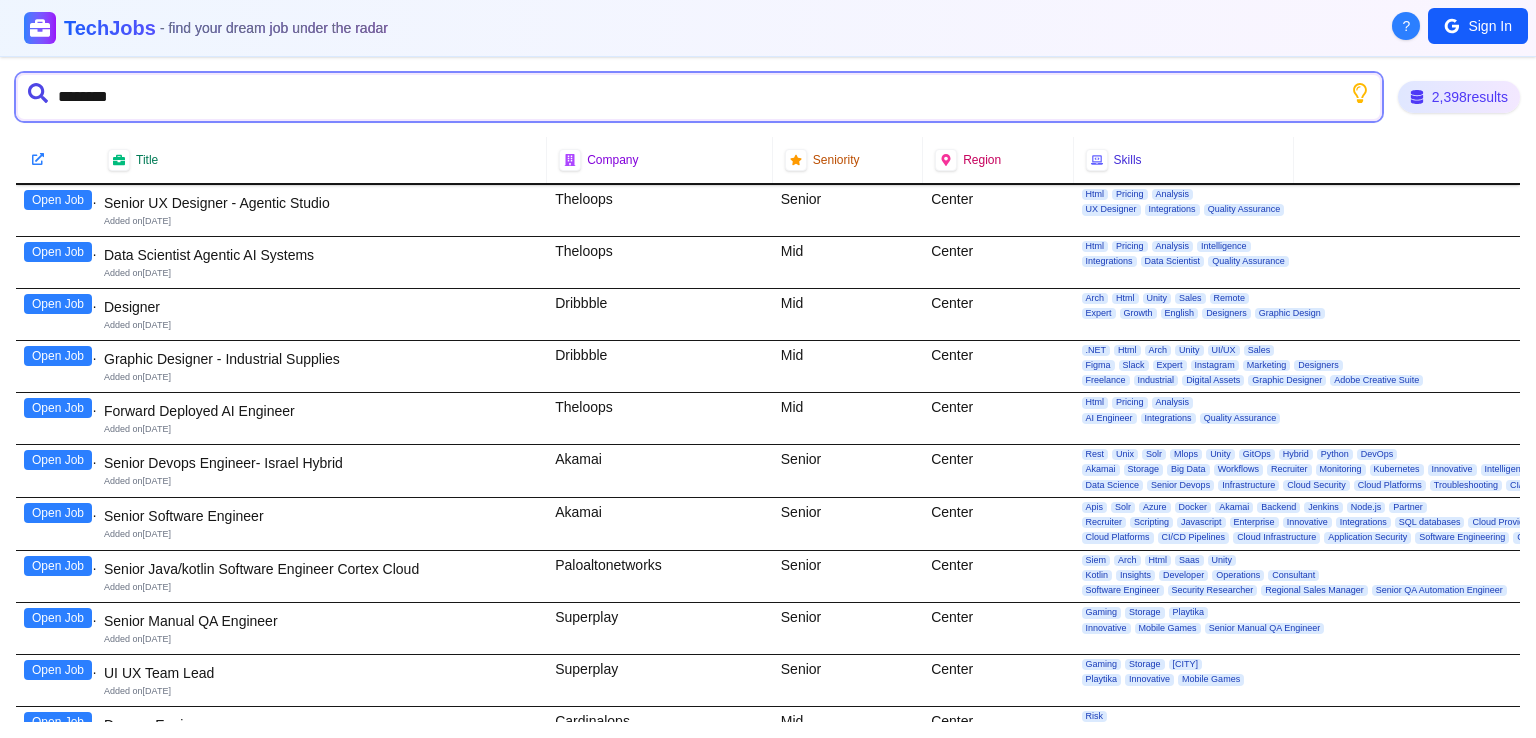 type on "*********" 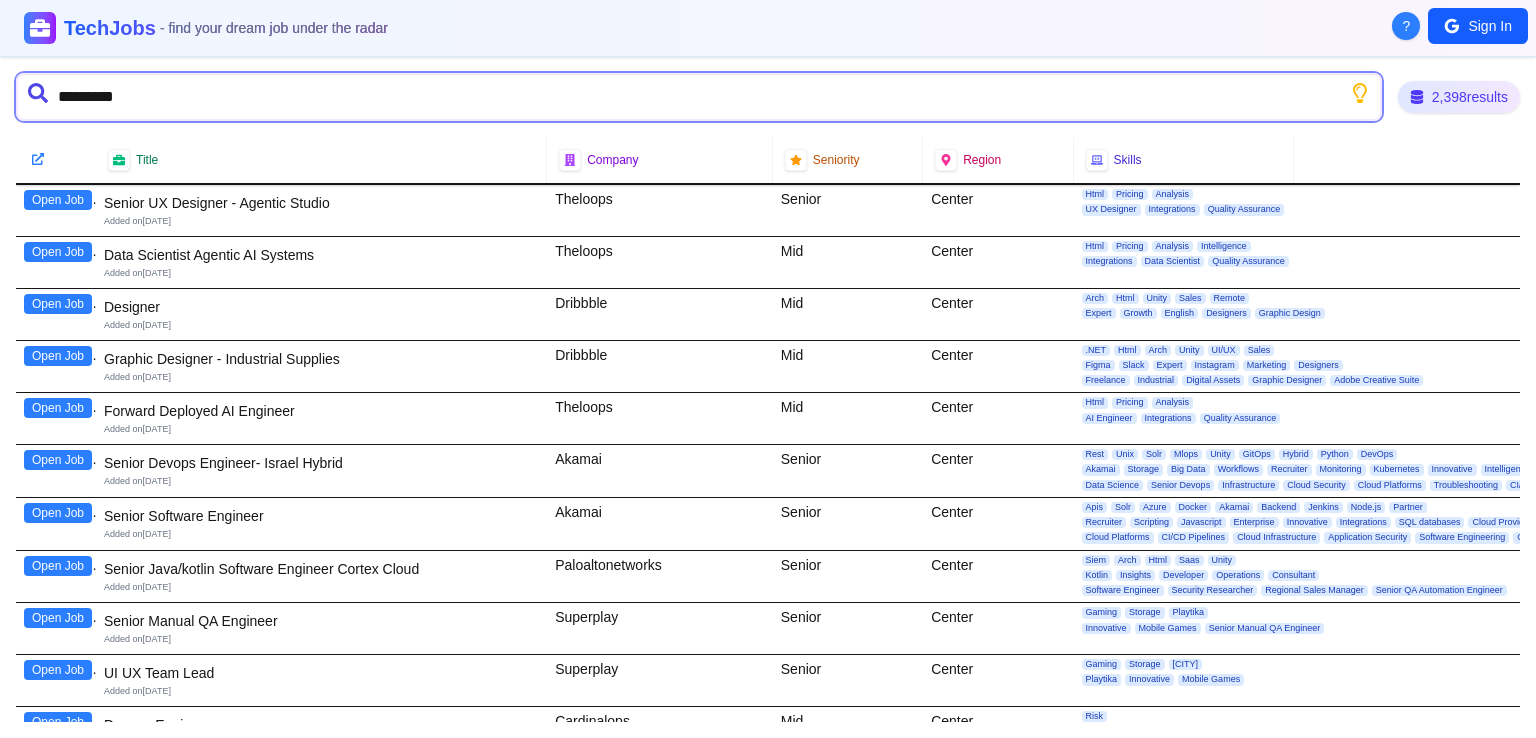type 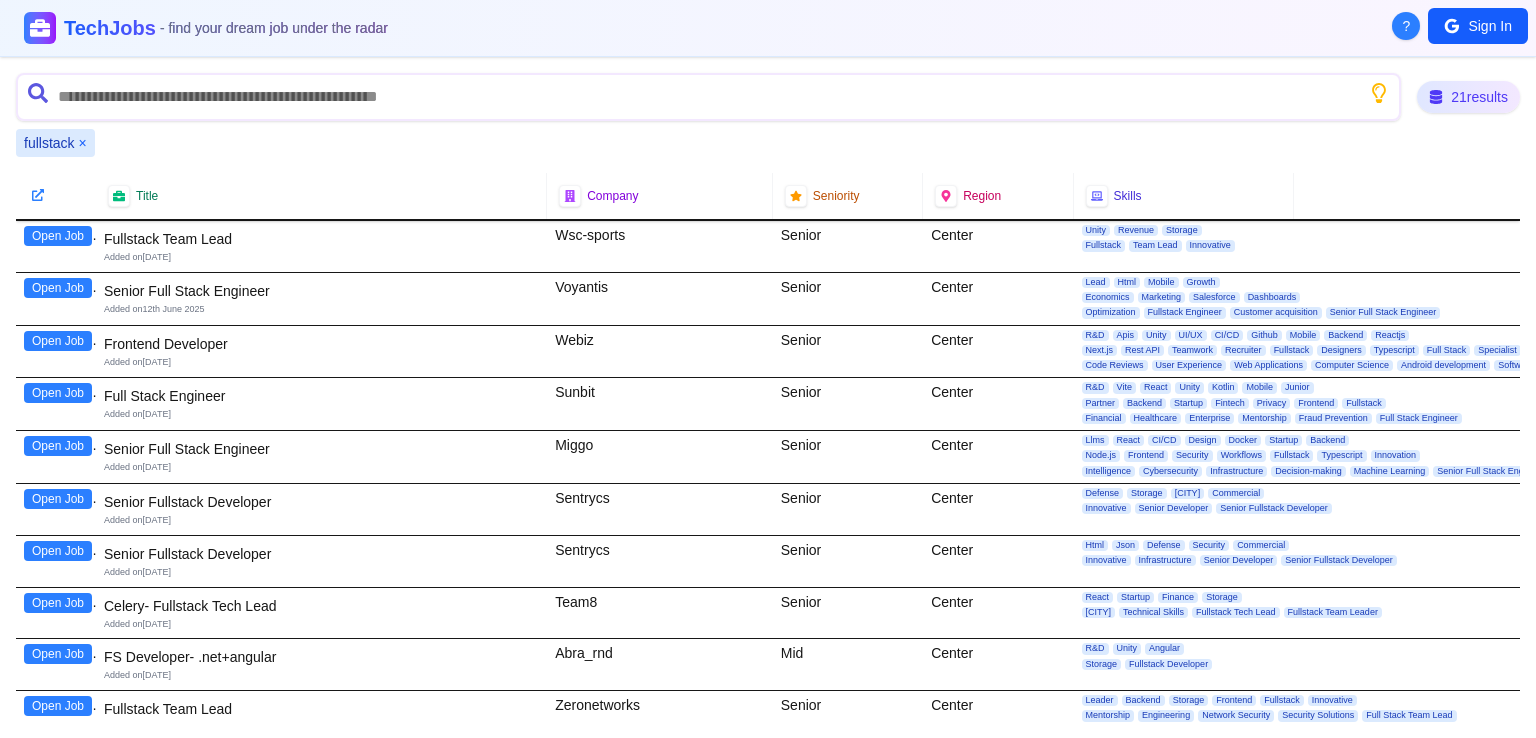 click on "Added on  18th July 2025" at bounding box center [321, 257] 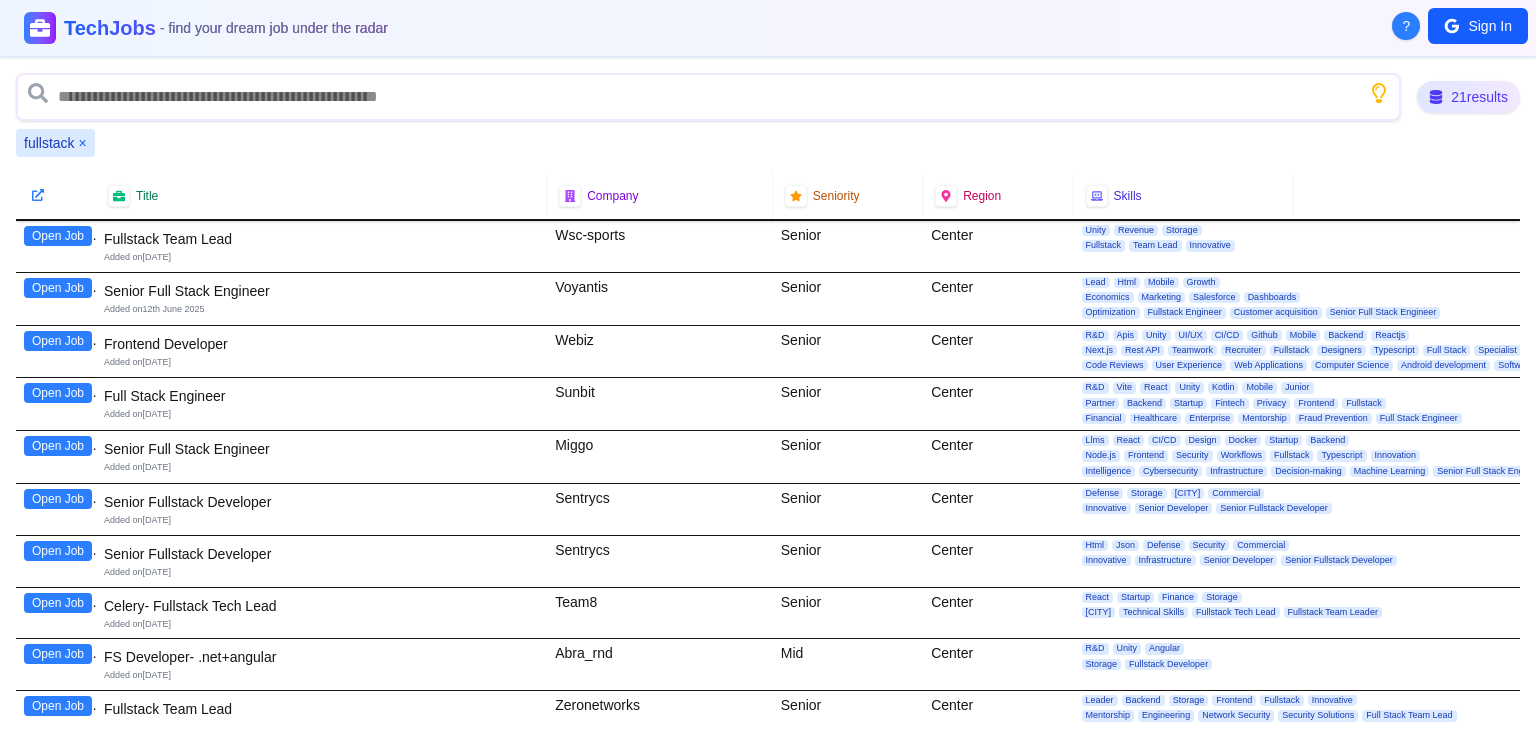 click on "Open Job" at bounding box center [58, 341] 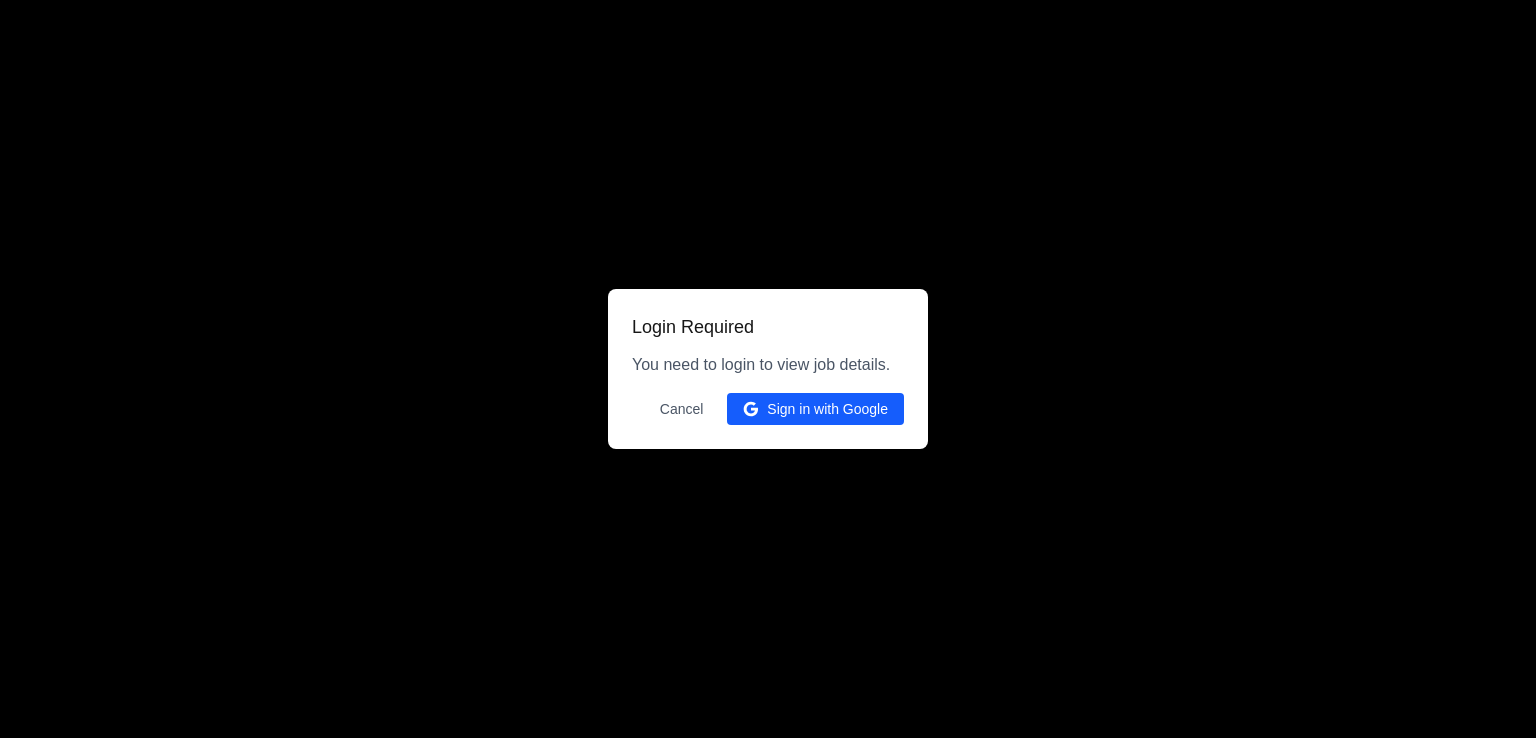 click on "Sign in with Google" at bounding box center [815, 409] 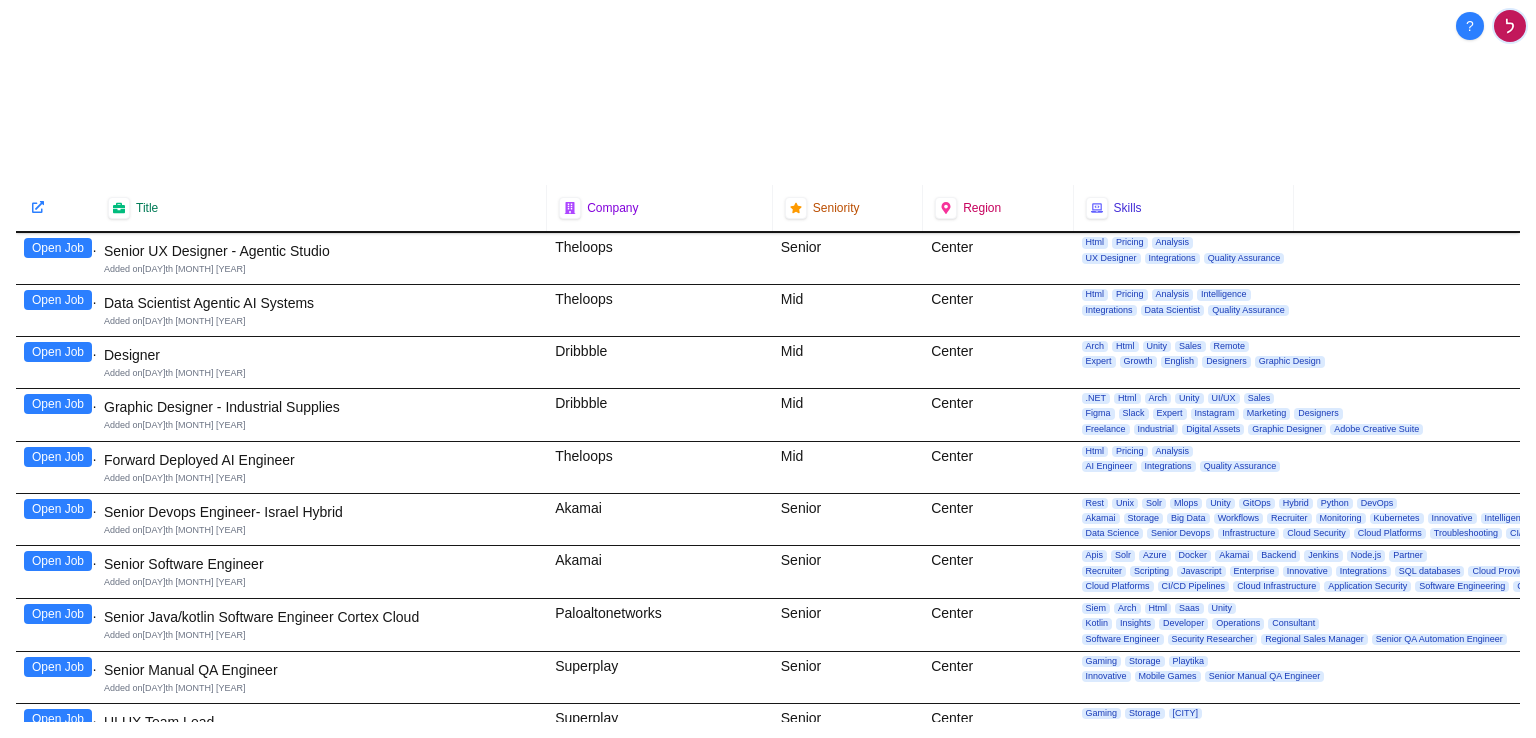 scroll, scrollTop: 0, scrollLeft: 0, axis: both 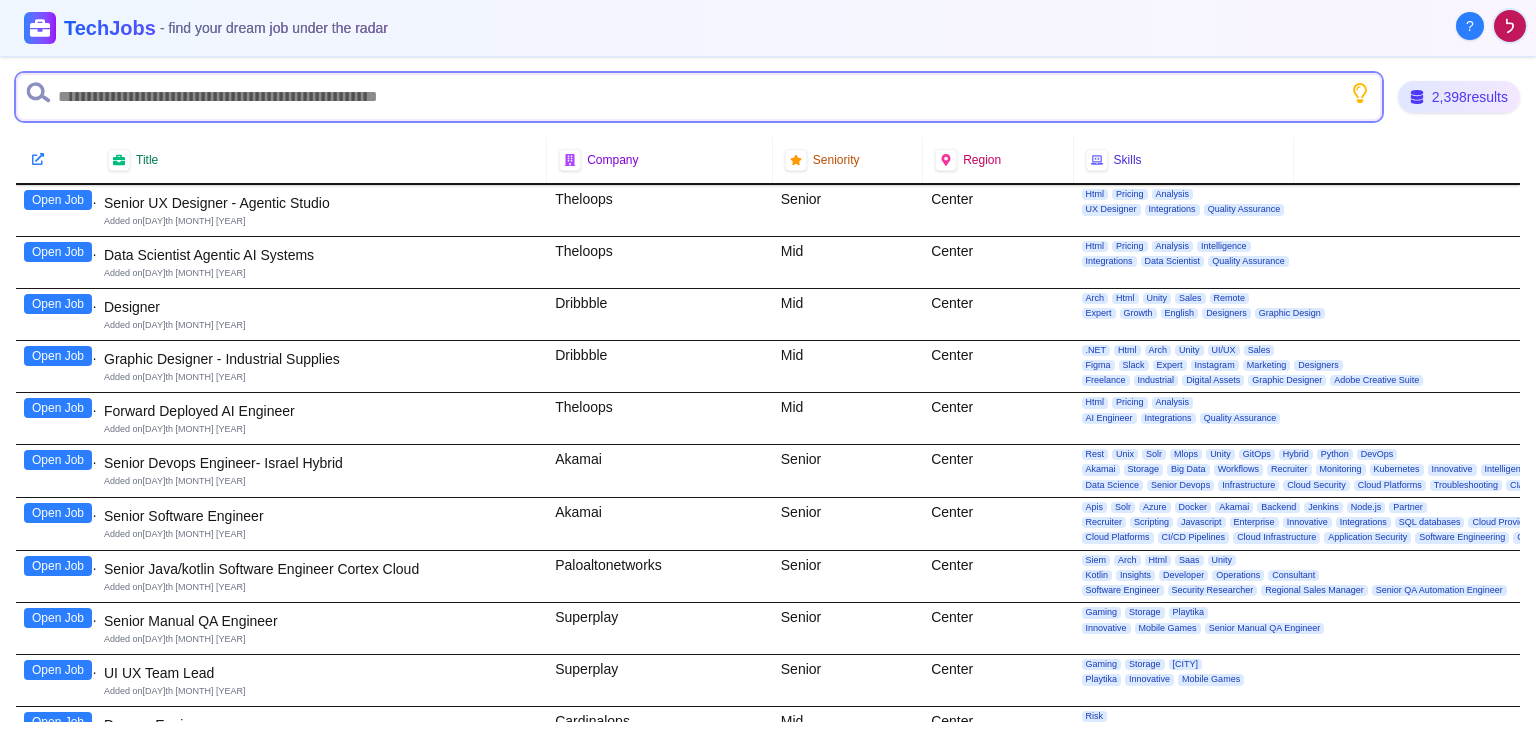 click at bounding box center [699, 97] 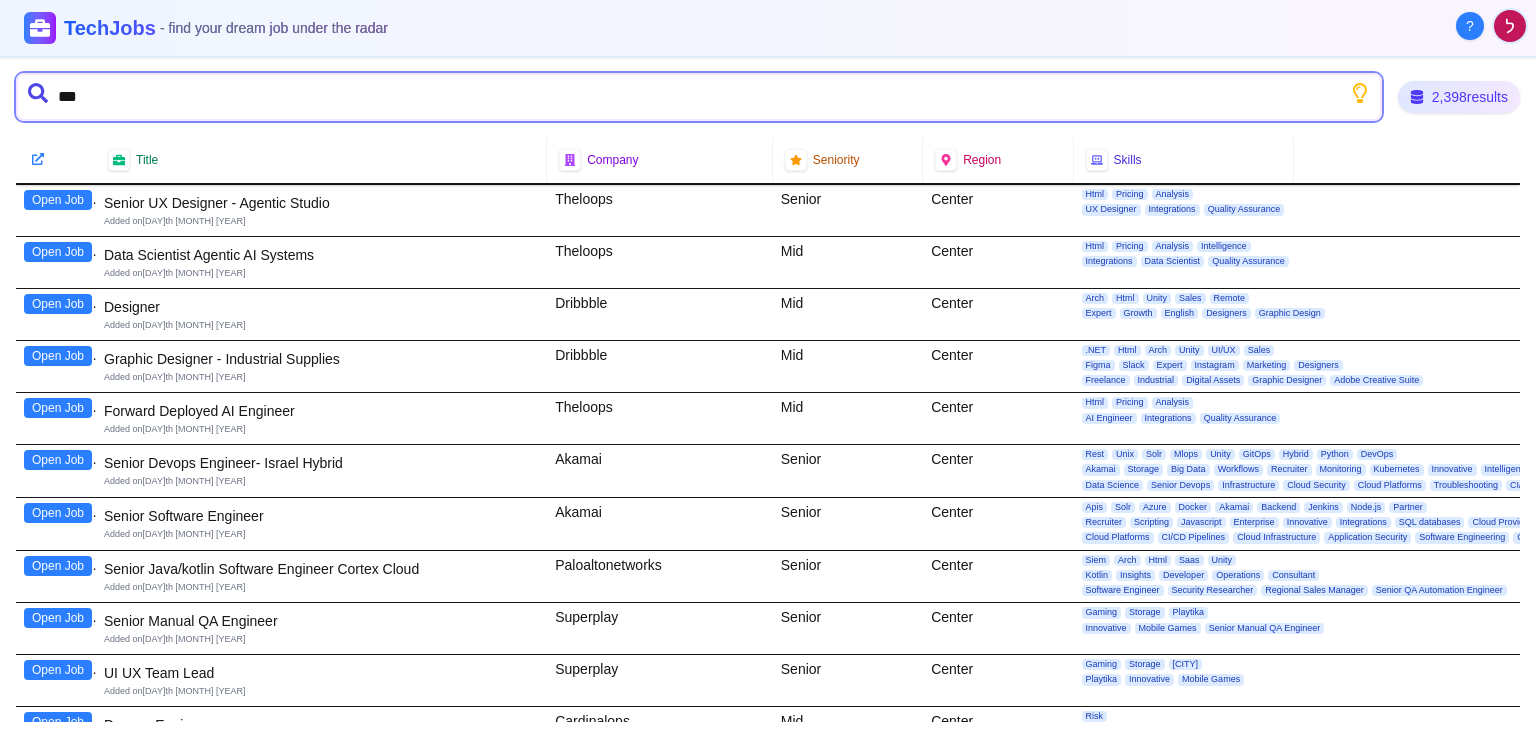 type on "****" 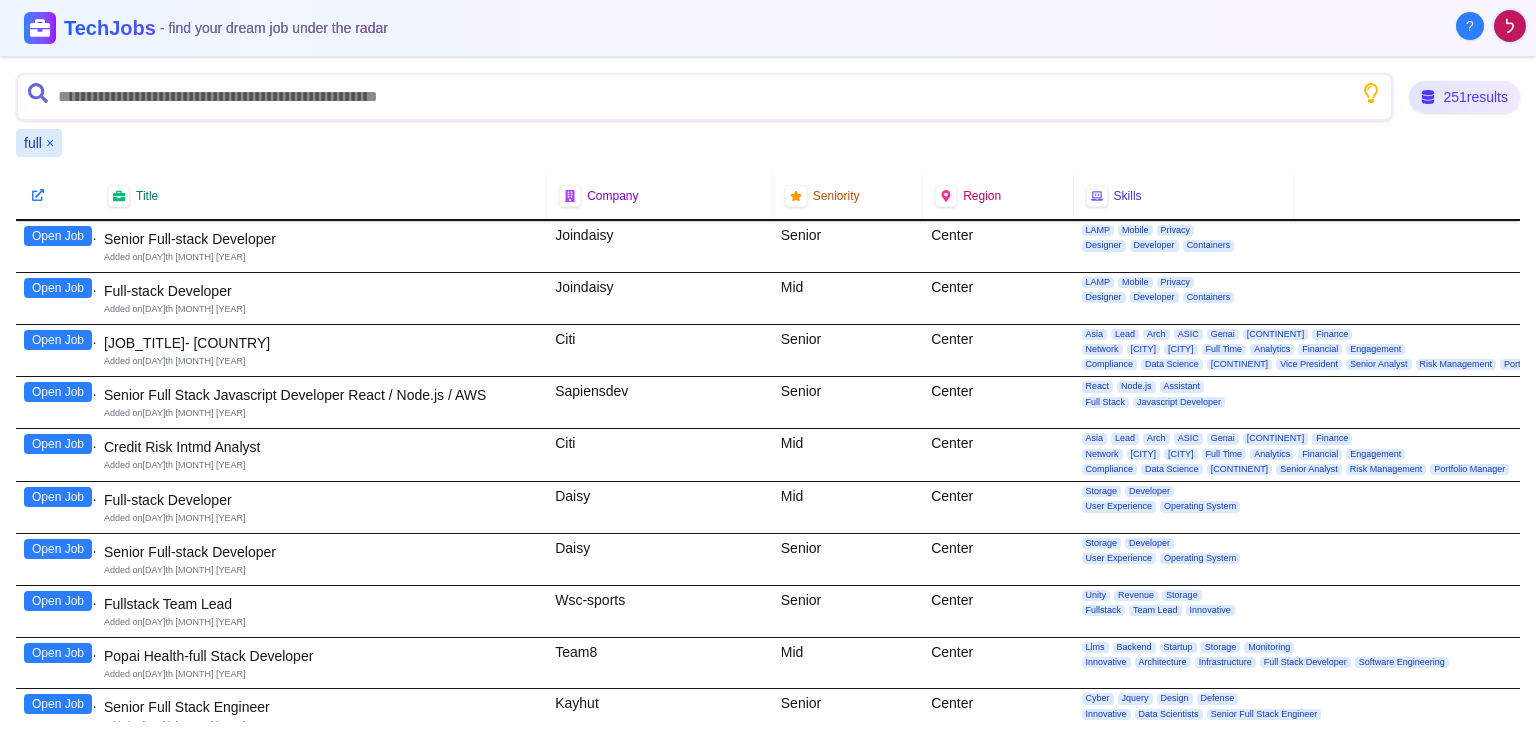 click on "×" at bounding box center [50, 143] 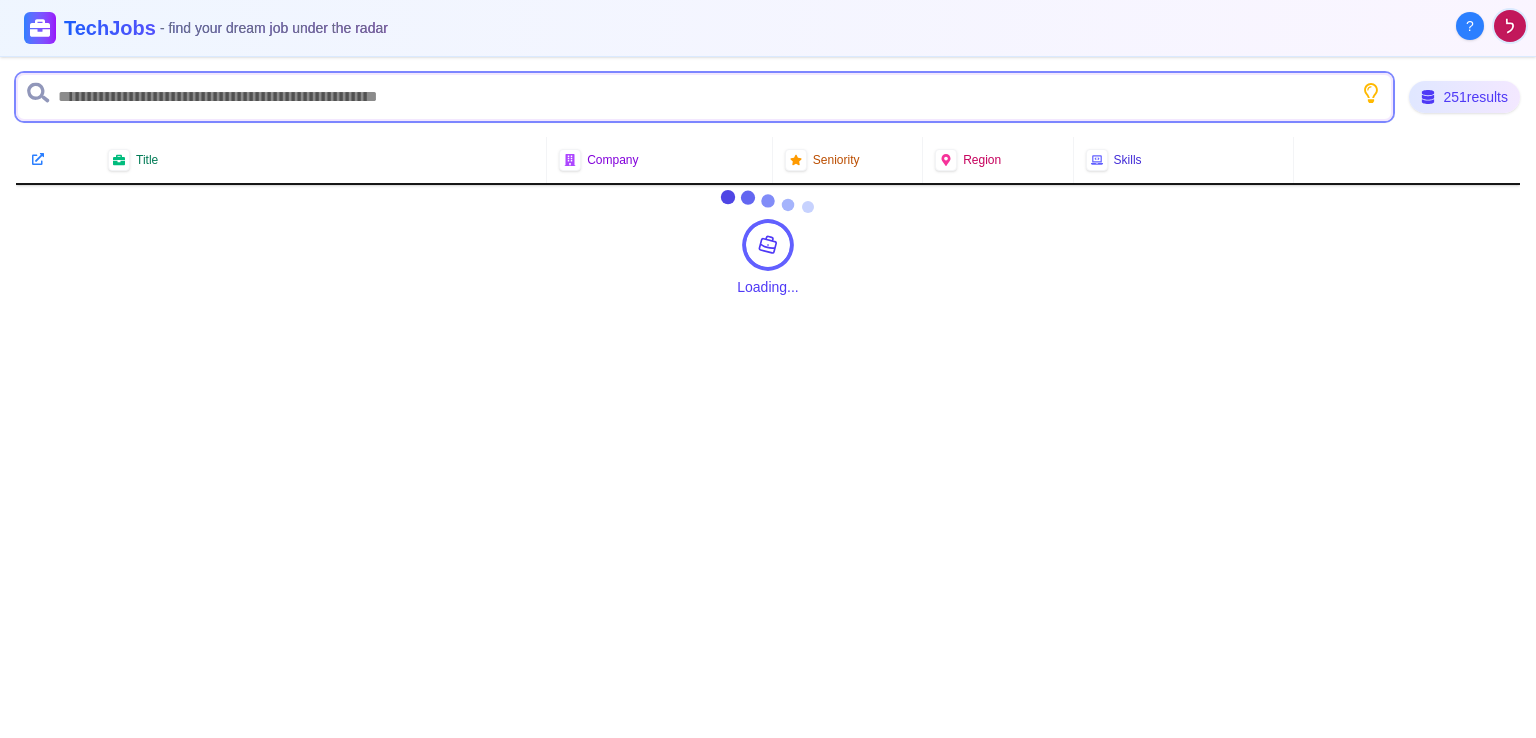 click at bounding box center (704, 97) 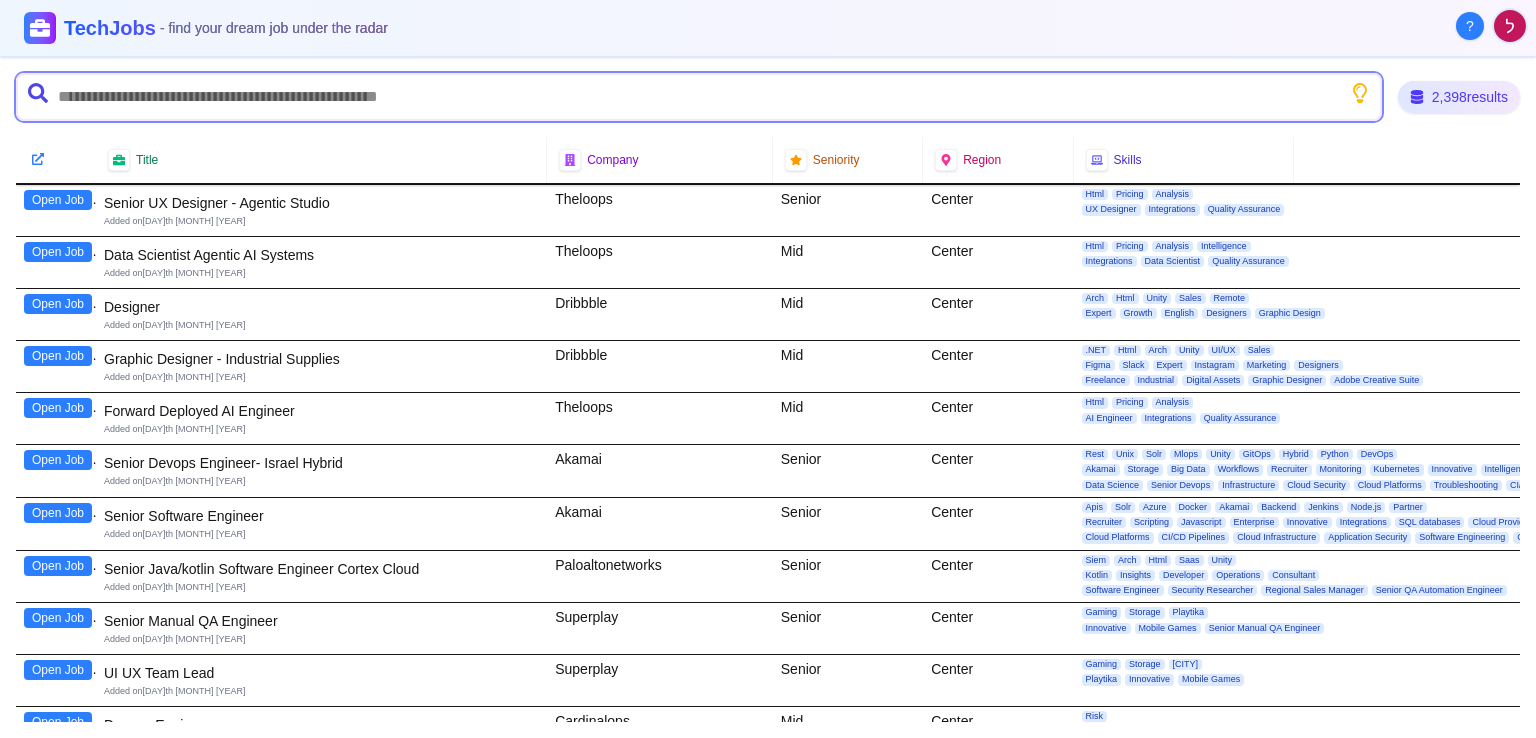type on "*" 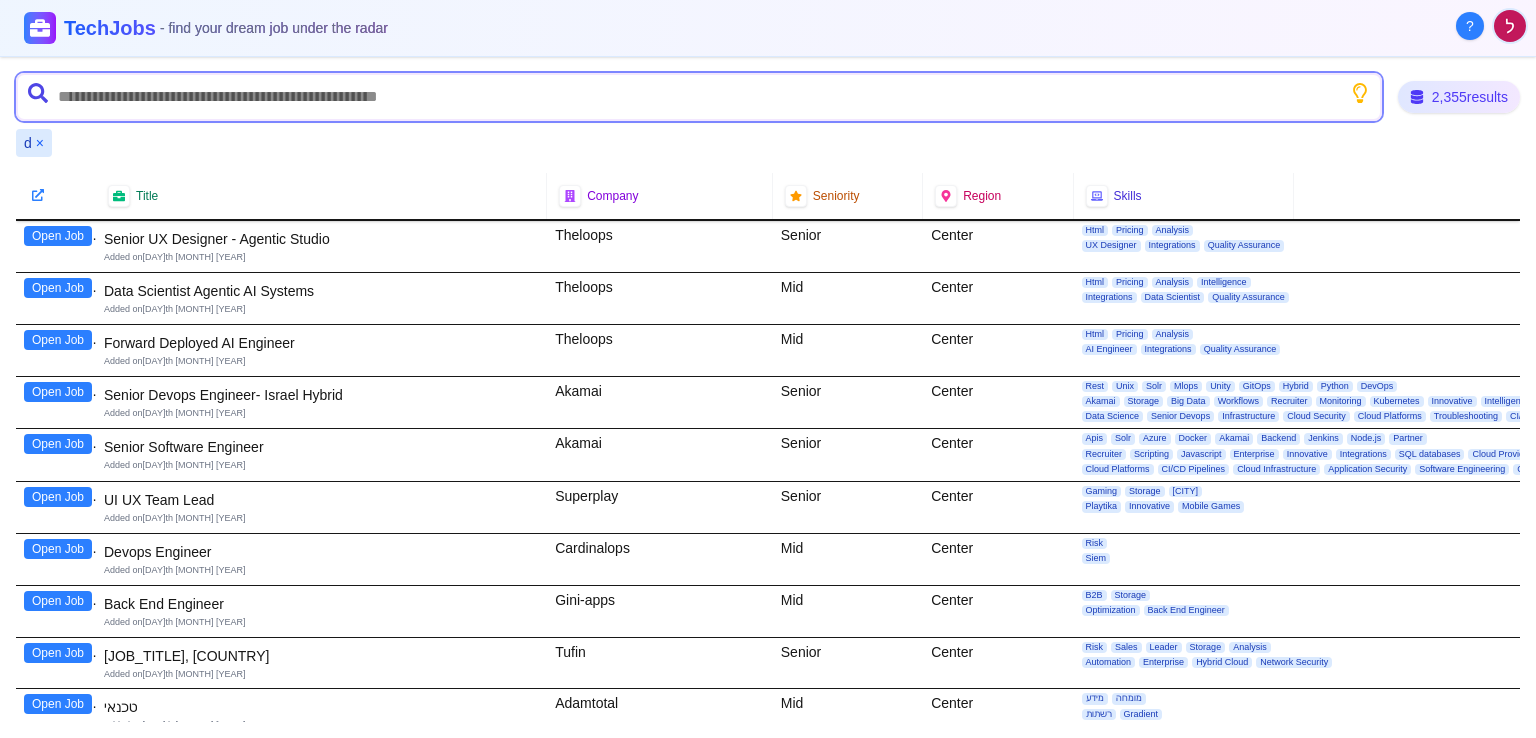 click at bounding box center [699, 97] 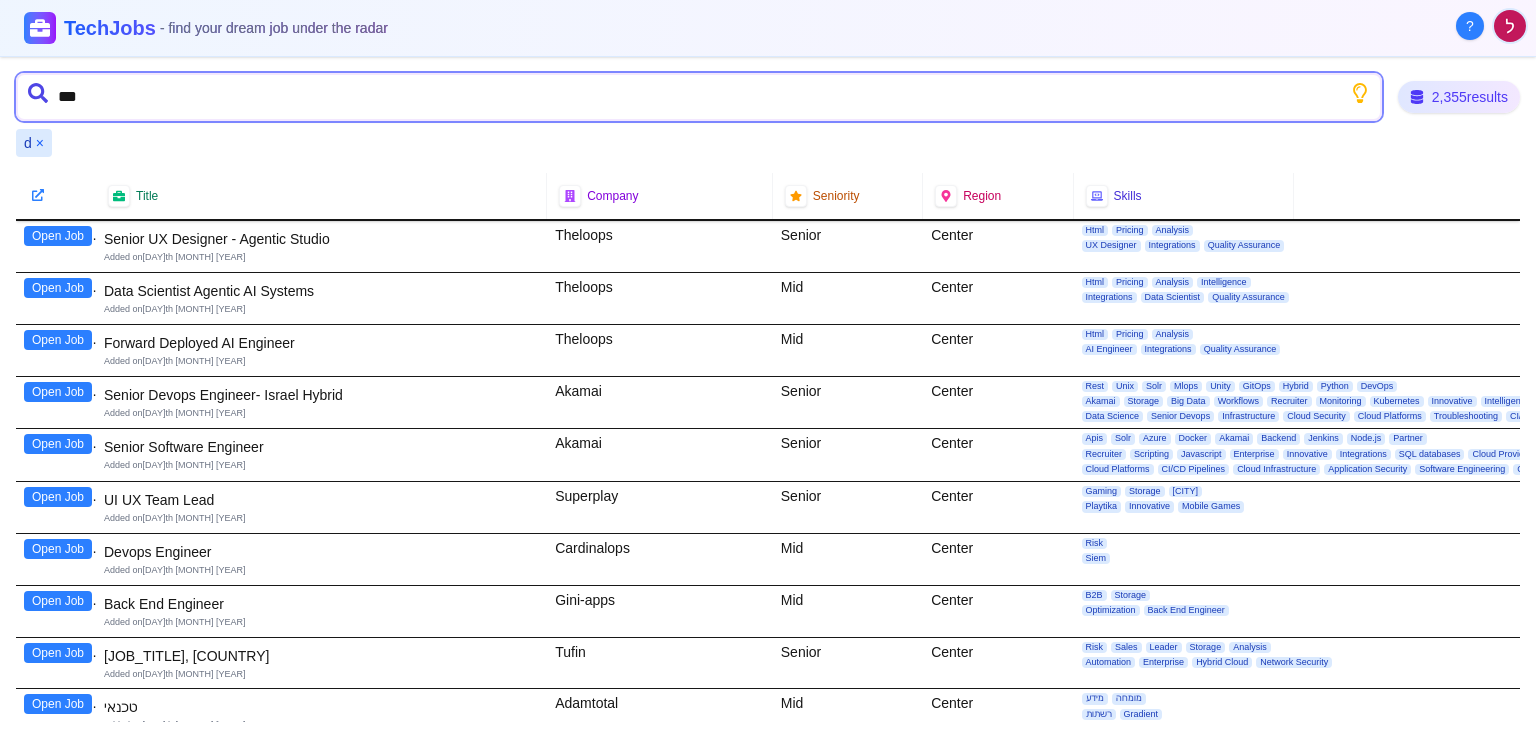 type on "****" 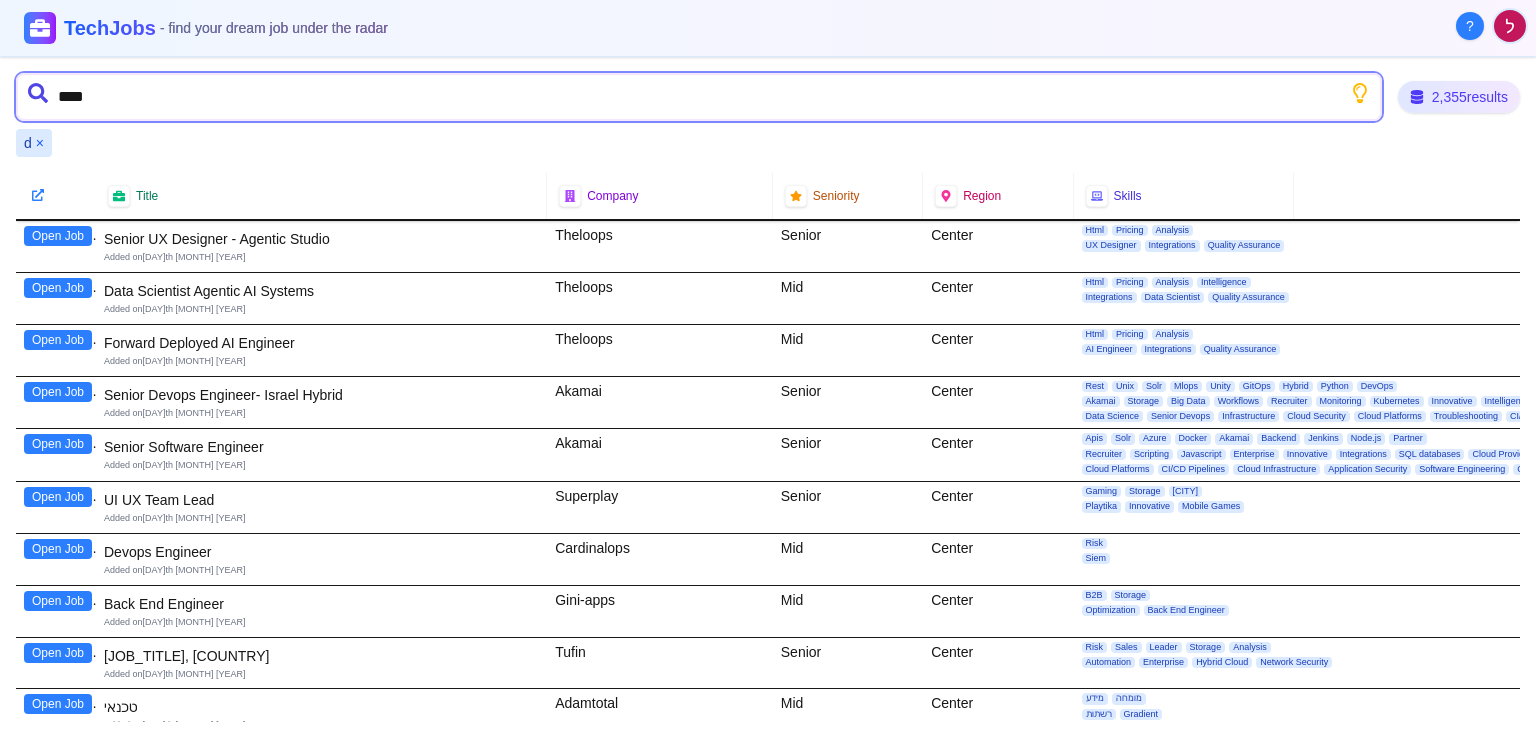 paste 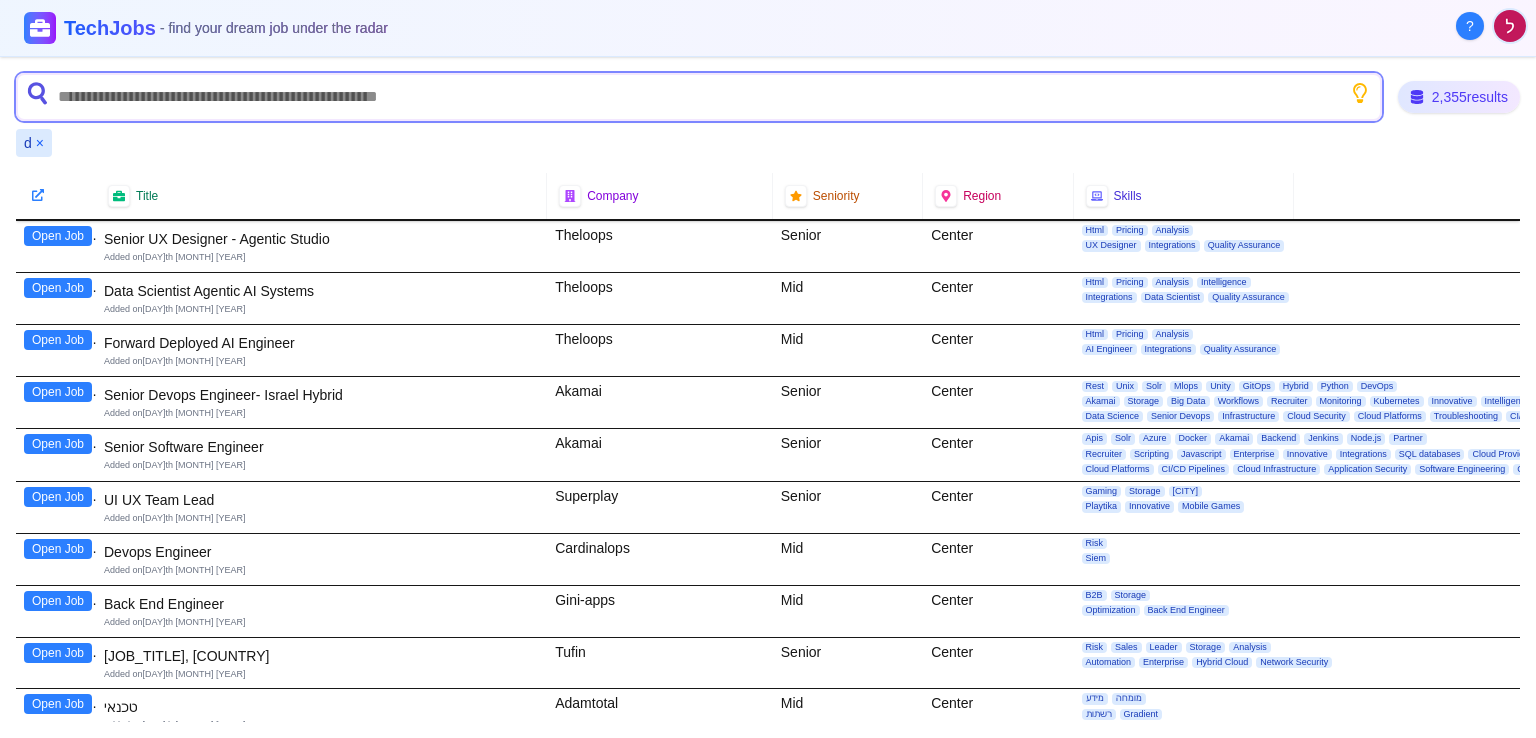 click at bounding box center [699, 97] 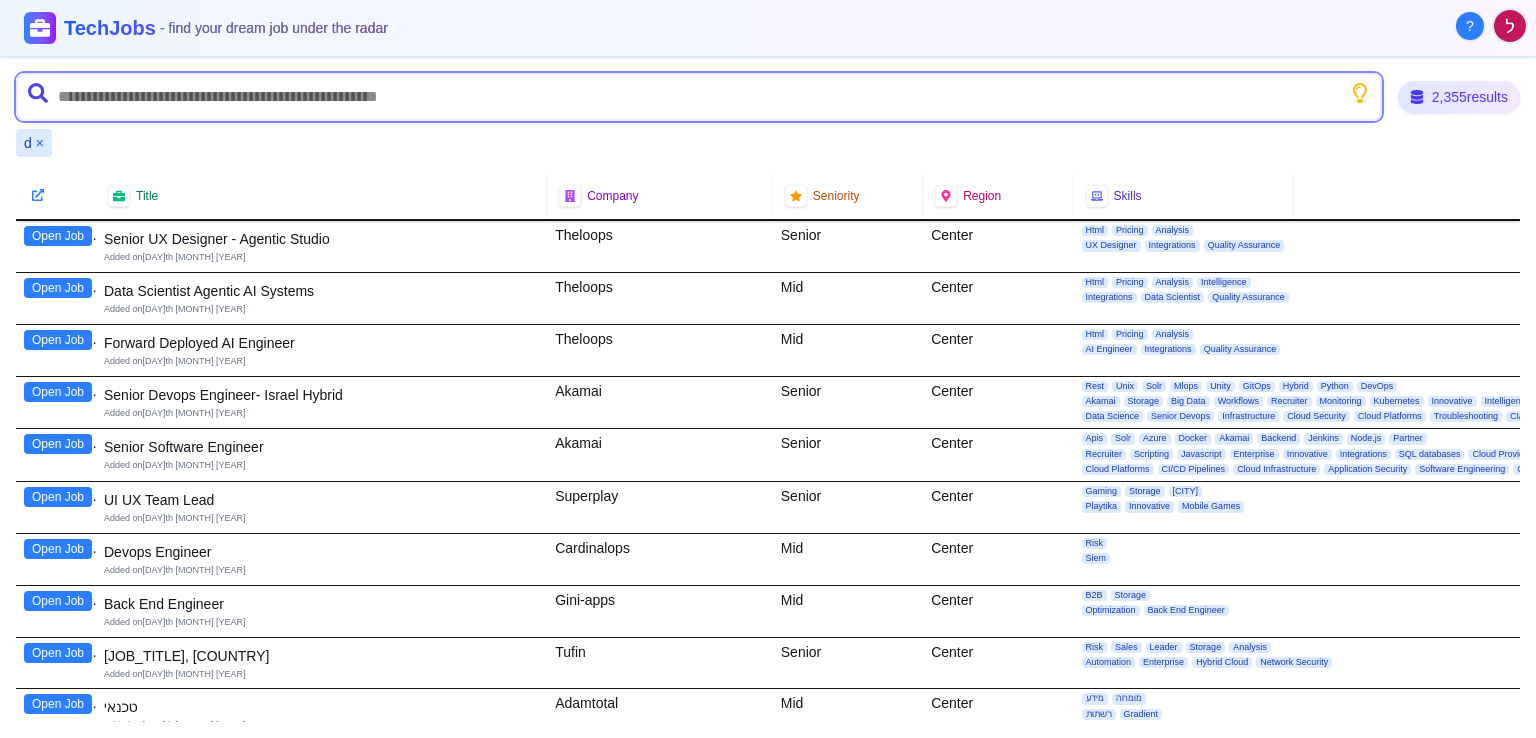 paste on "**********" 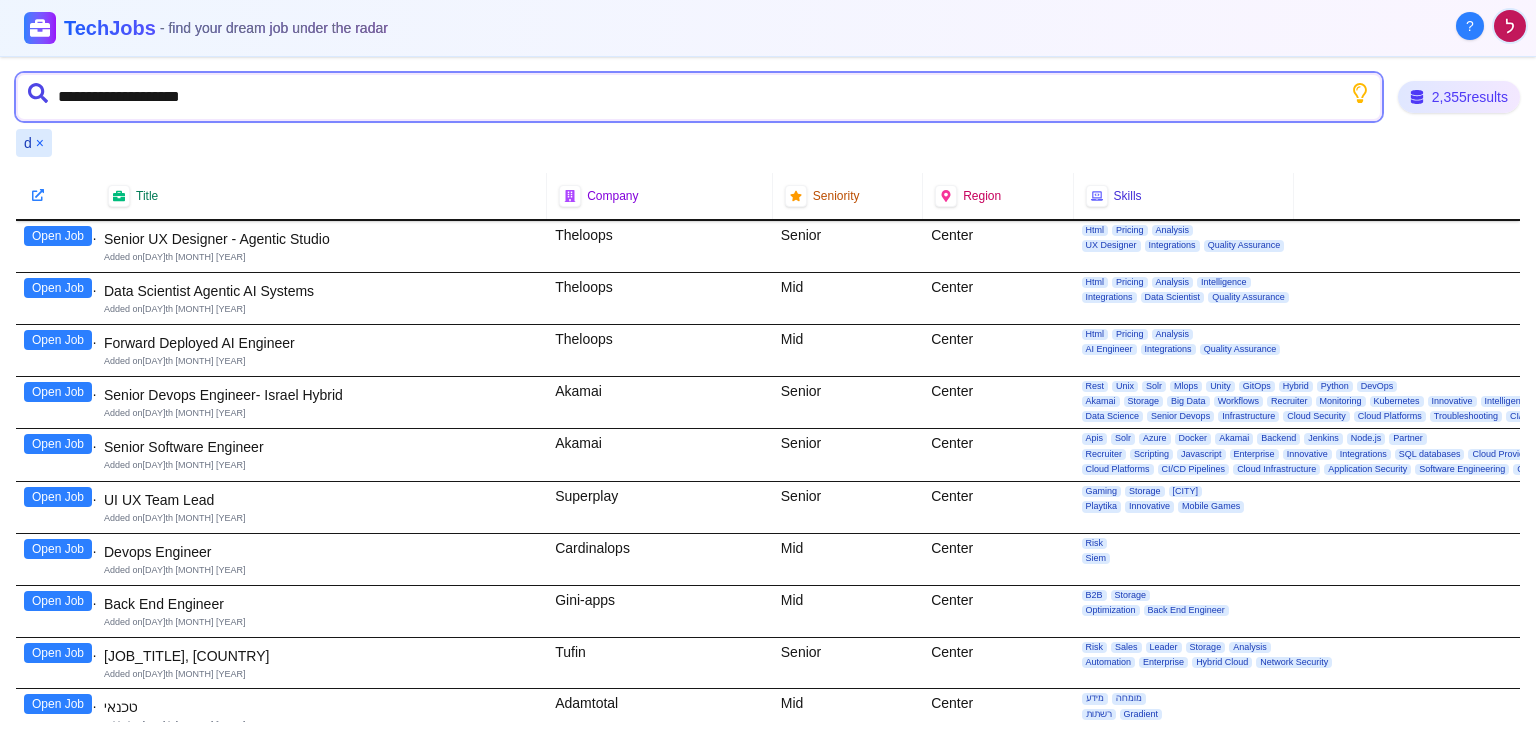 type on "**********" 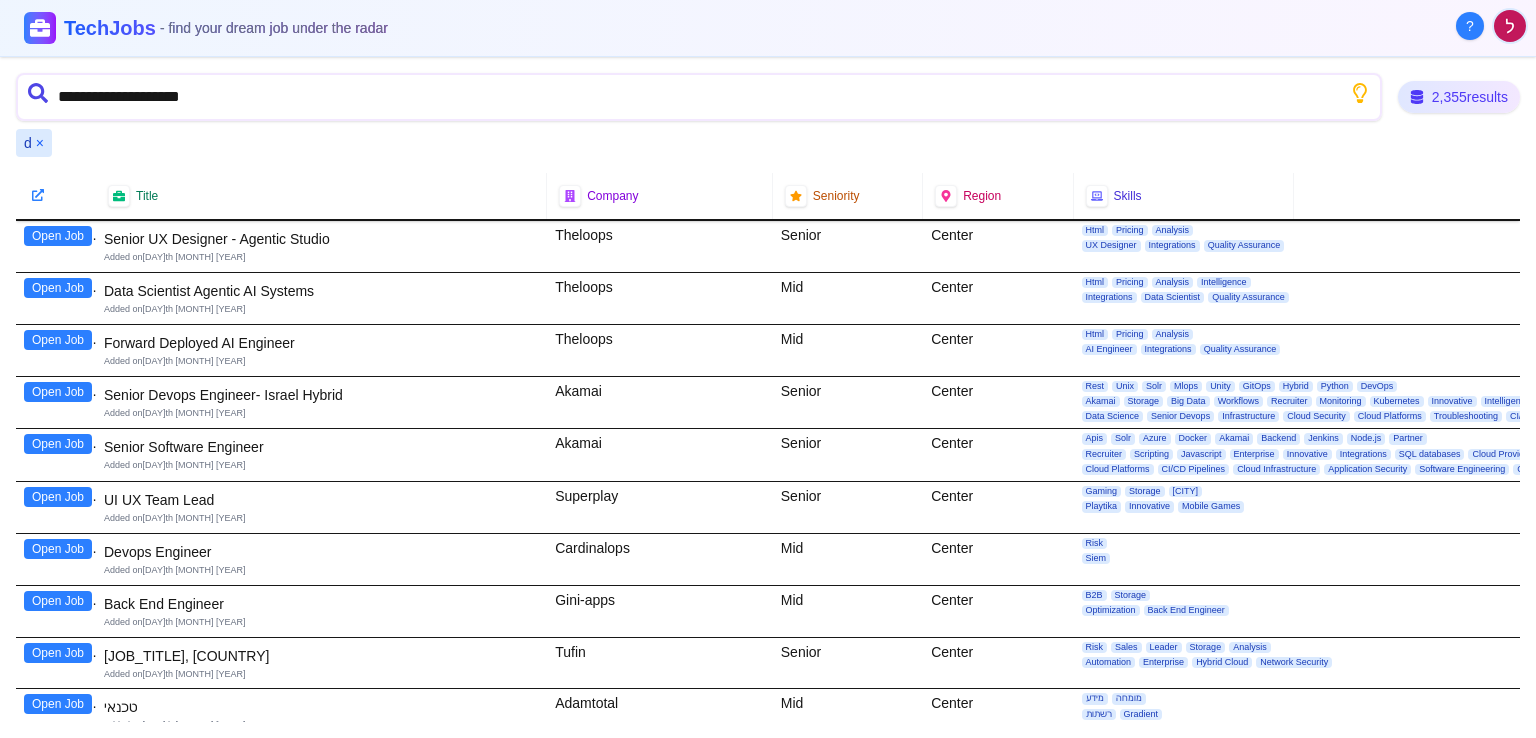 type 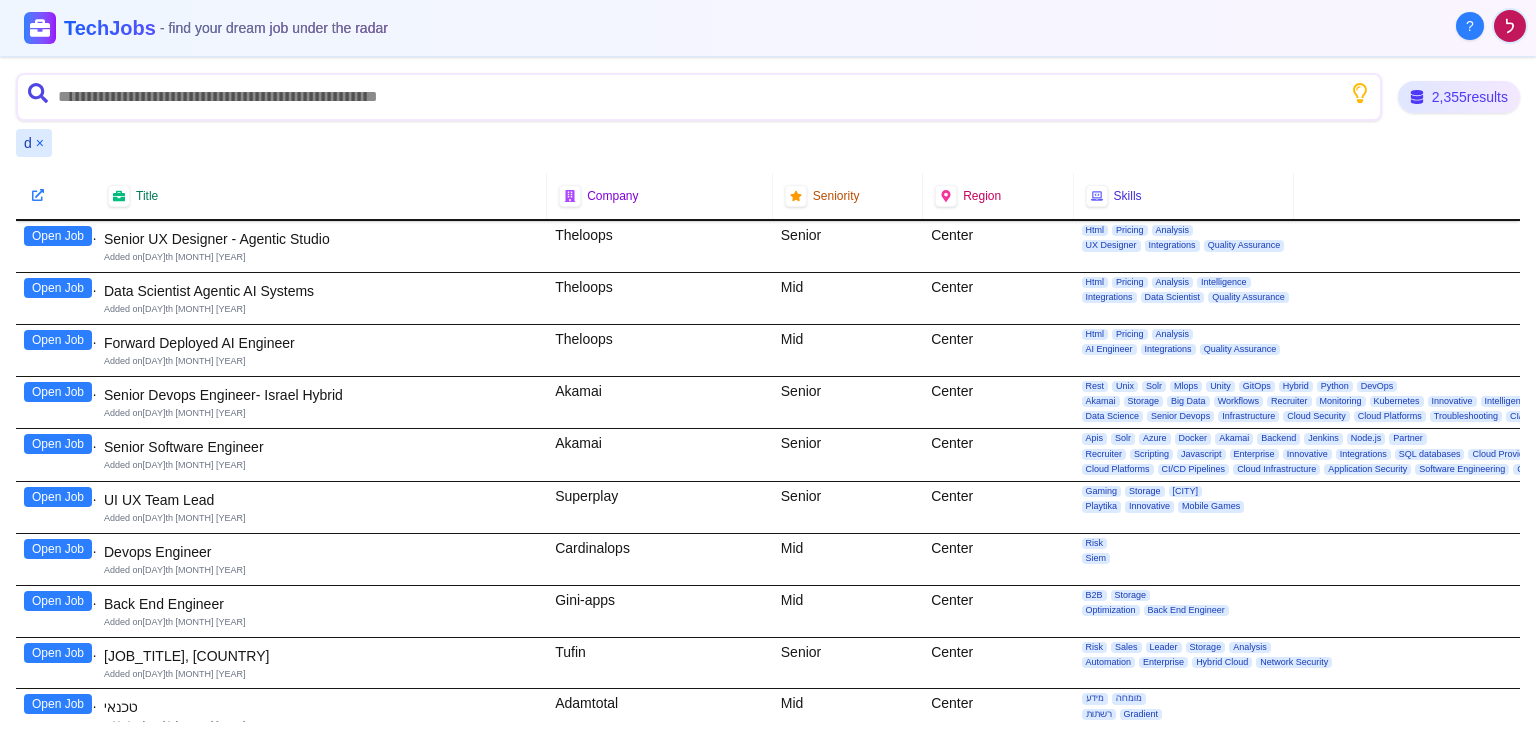click on "d ×" at bounding box center [34, 143] 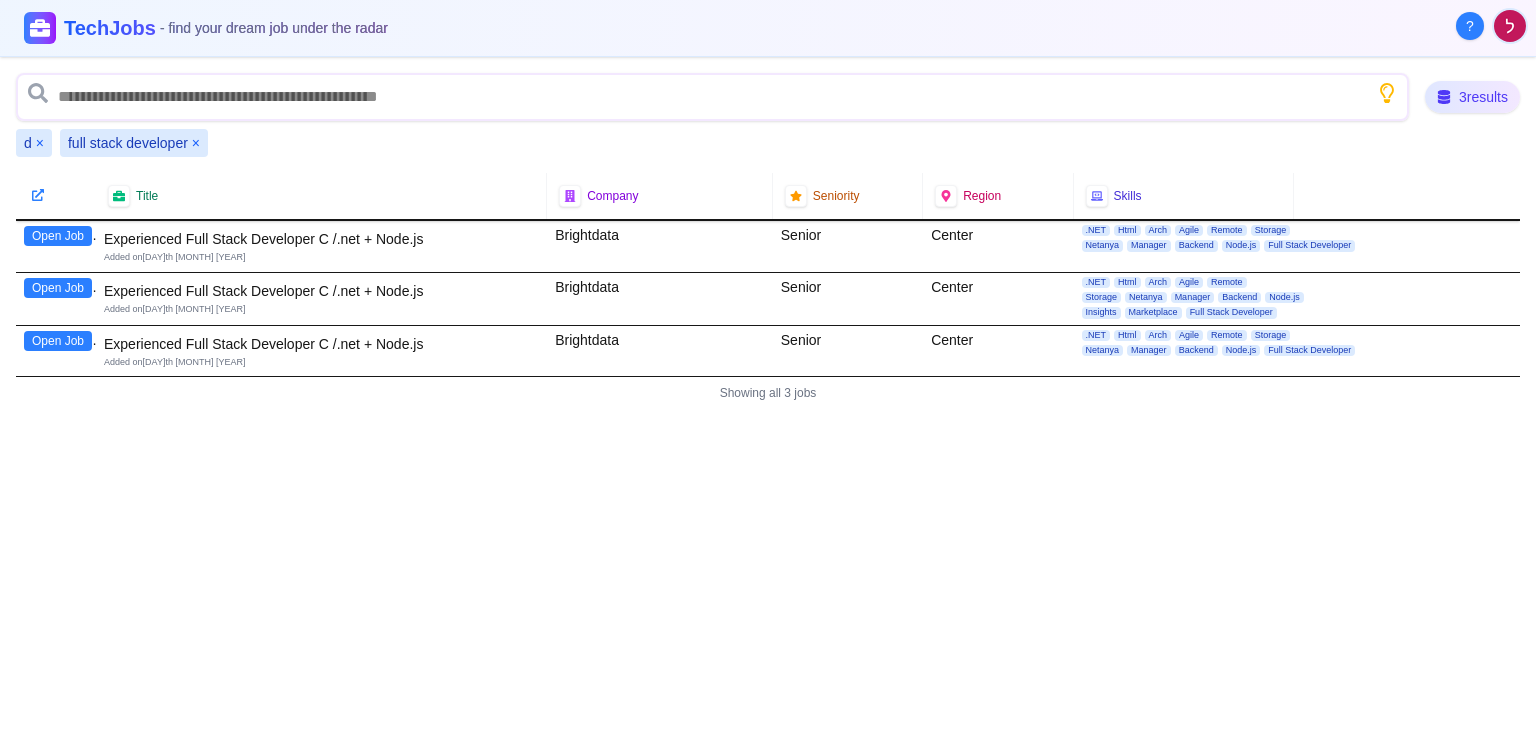 click on "×" at bounding box center (40, 143) 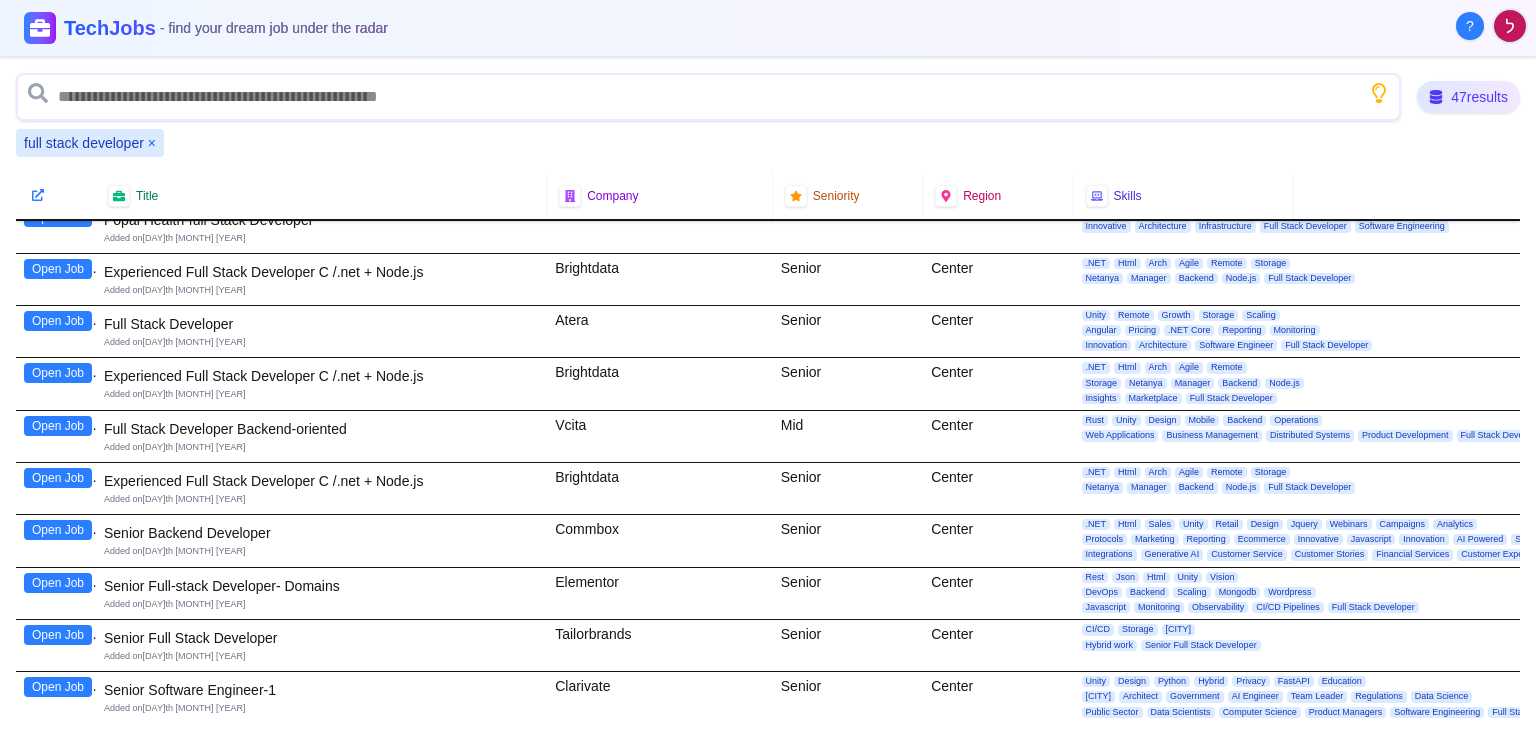scroll, scrollTop: 0, scrollLeft: 0, axis: both 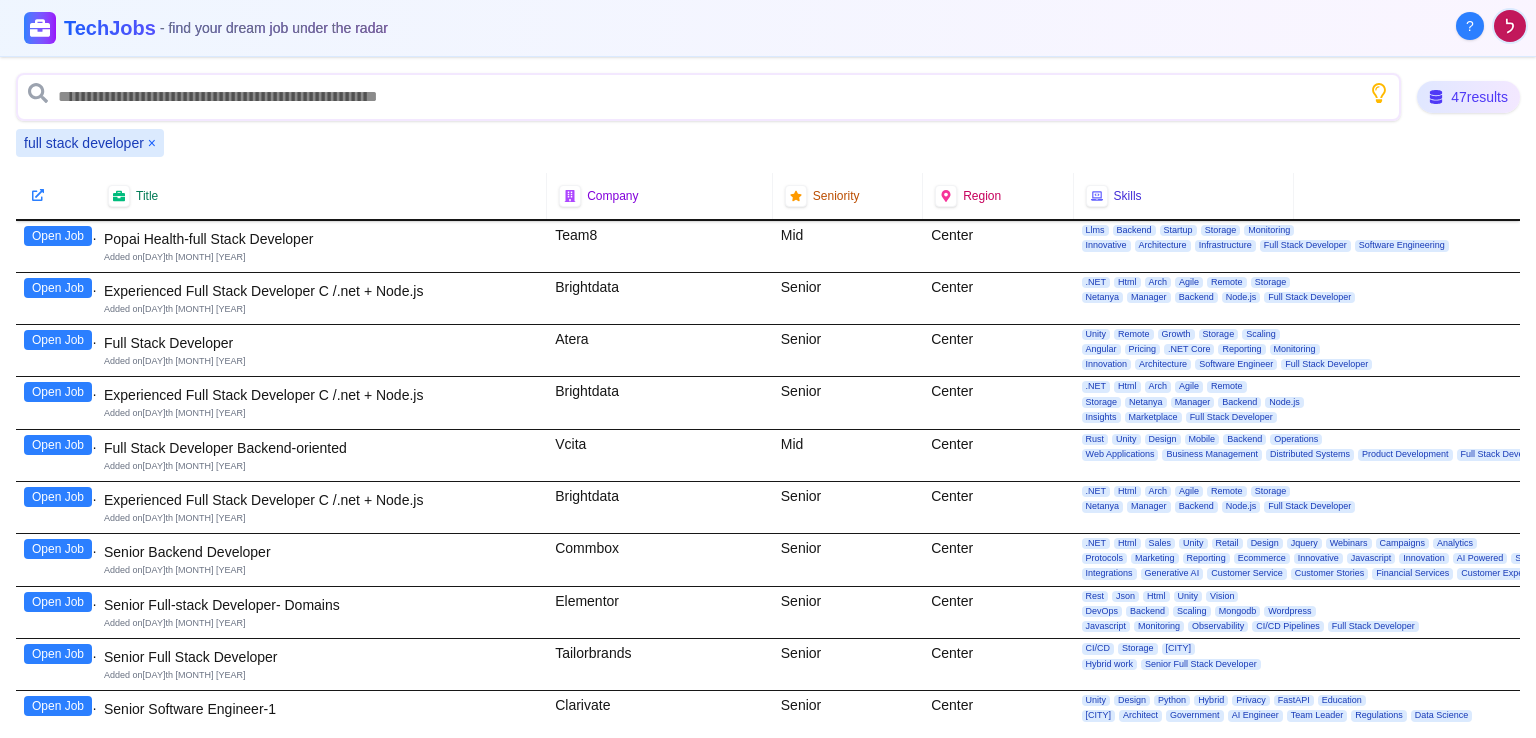 click on "Open Job" at bounding box center (58, 340) 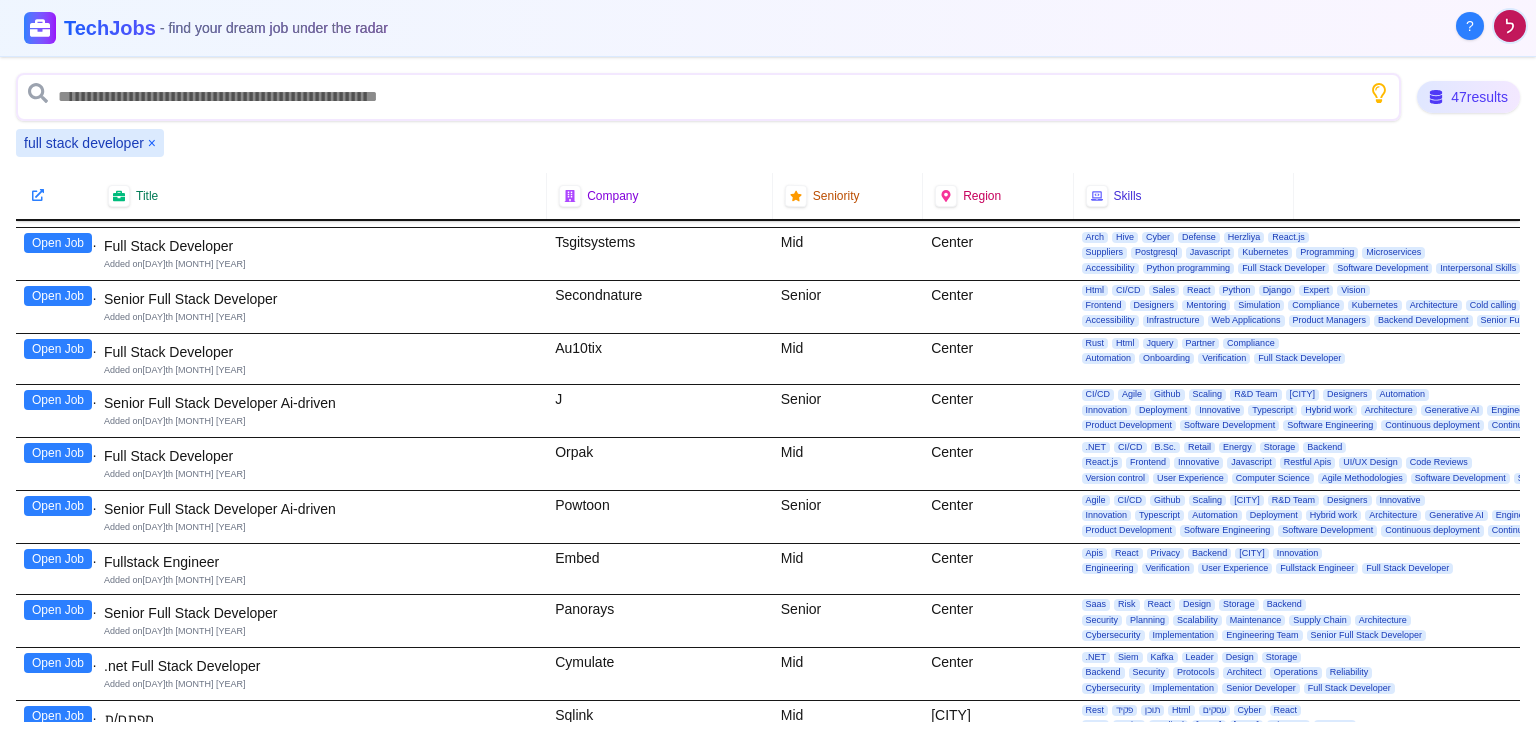 scroll, scrollTop: 1030, scrollLeft: 0, axis: vertical 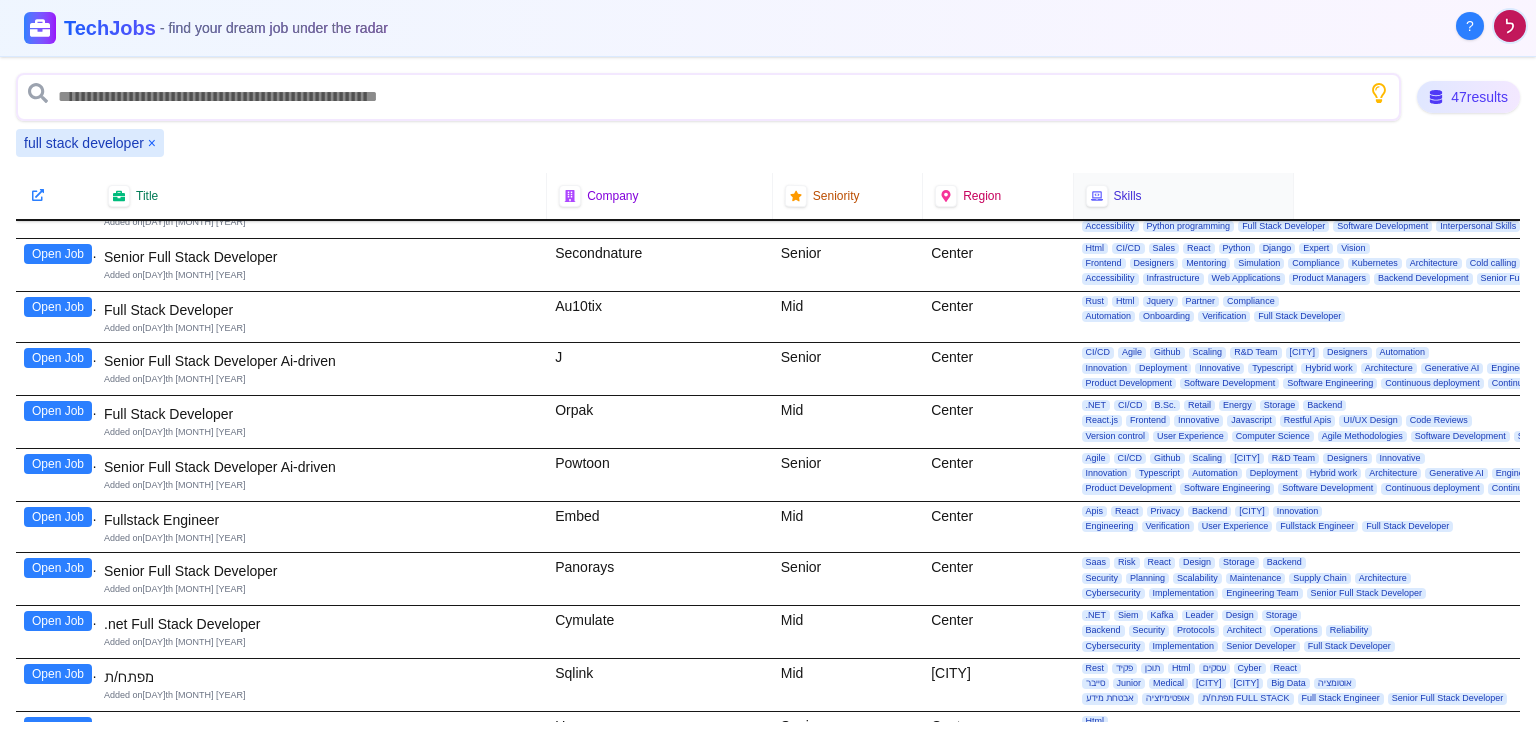 click on "Skills" at bounding box center [1183, 196] 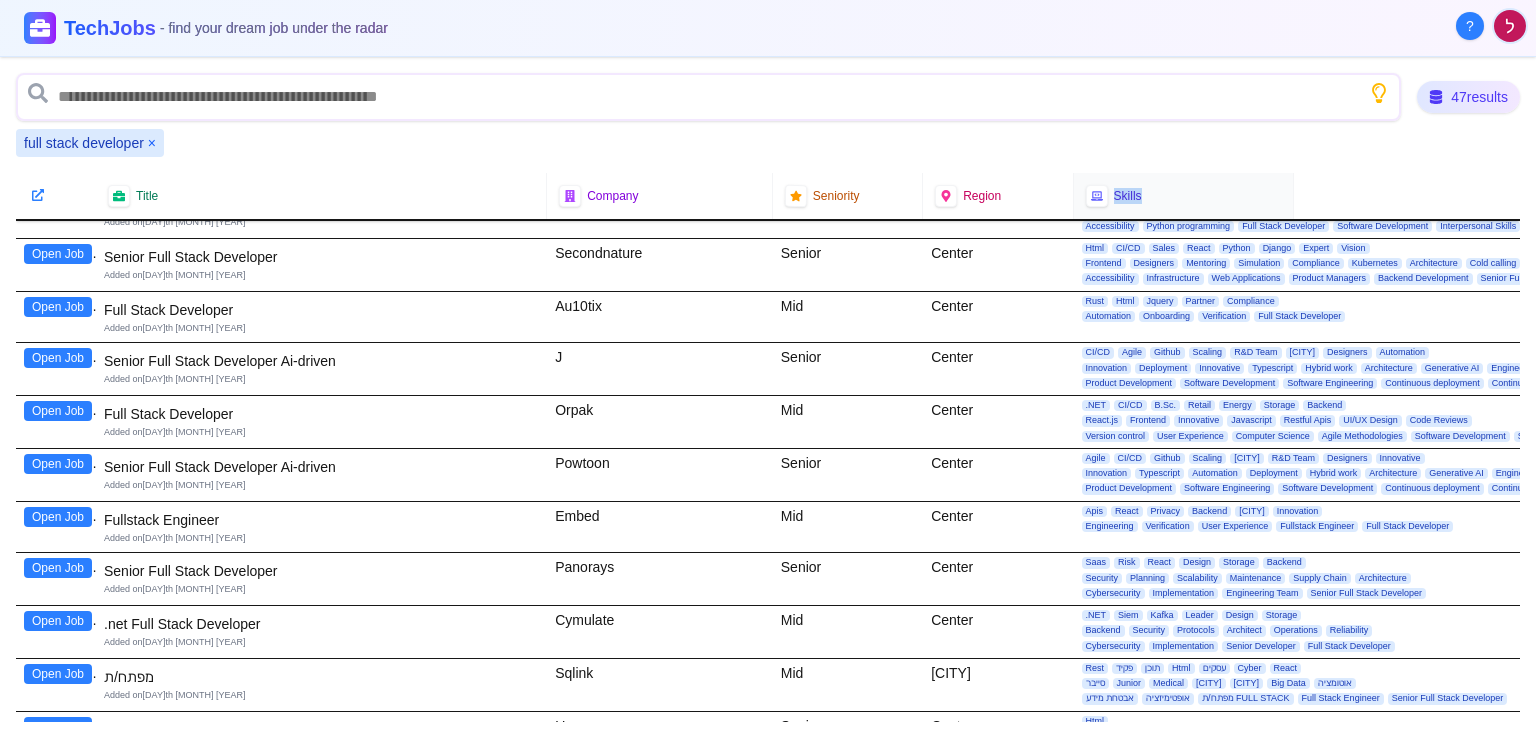 click on "Skills" at bounding box center (1128, 196) 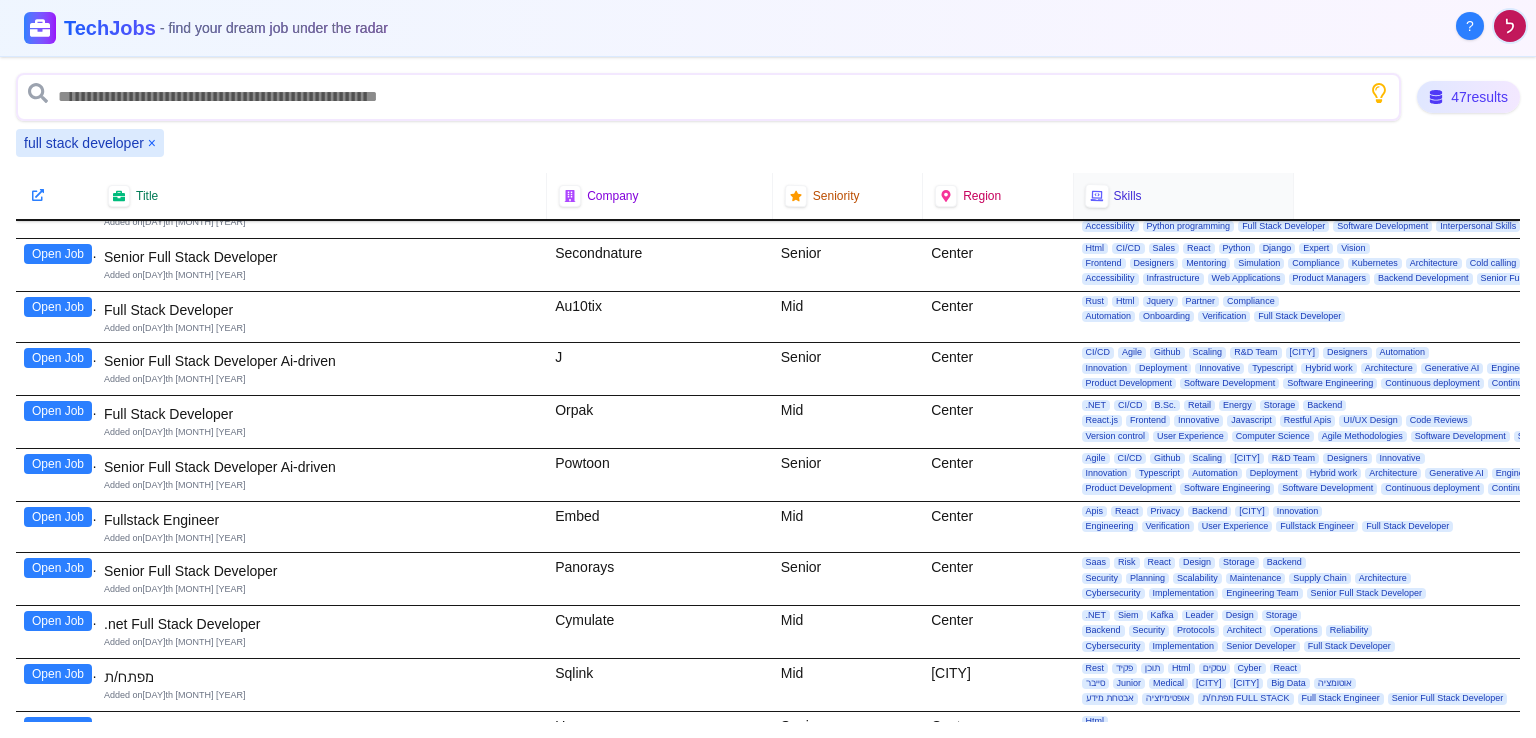 click 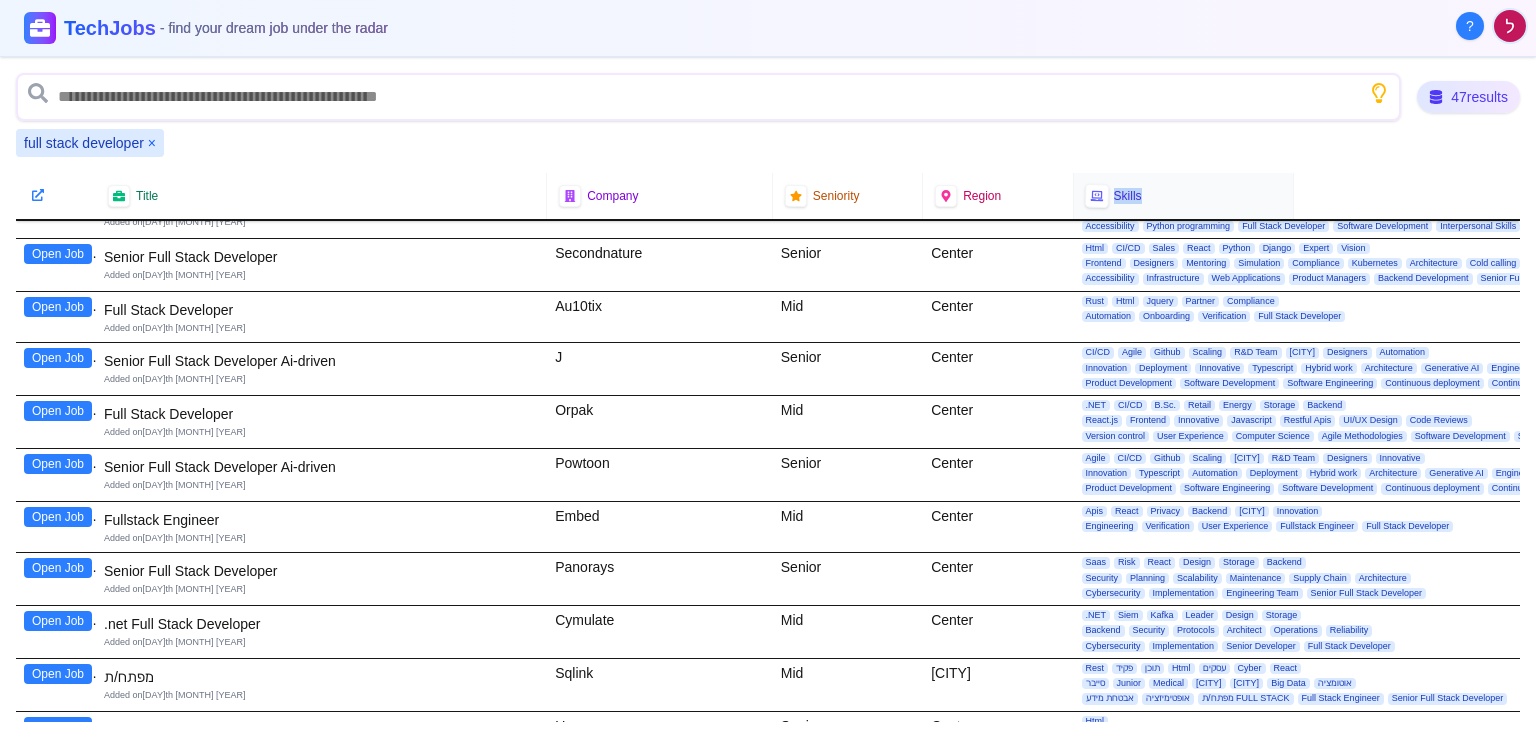 click 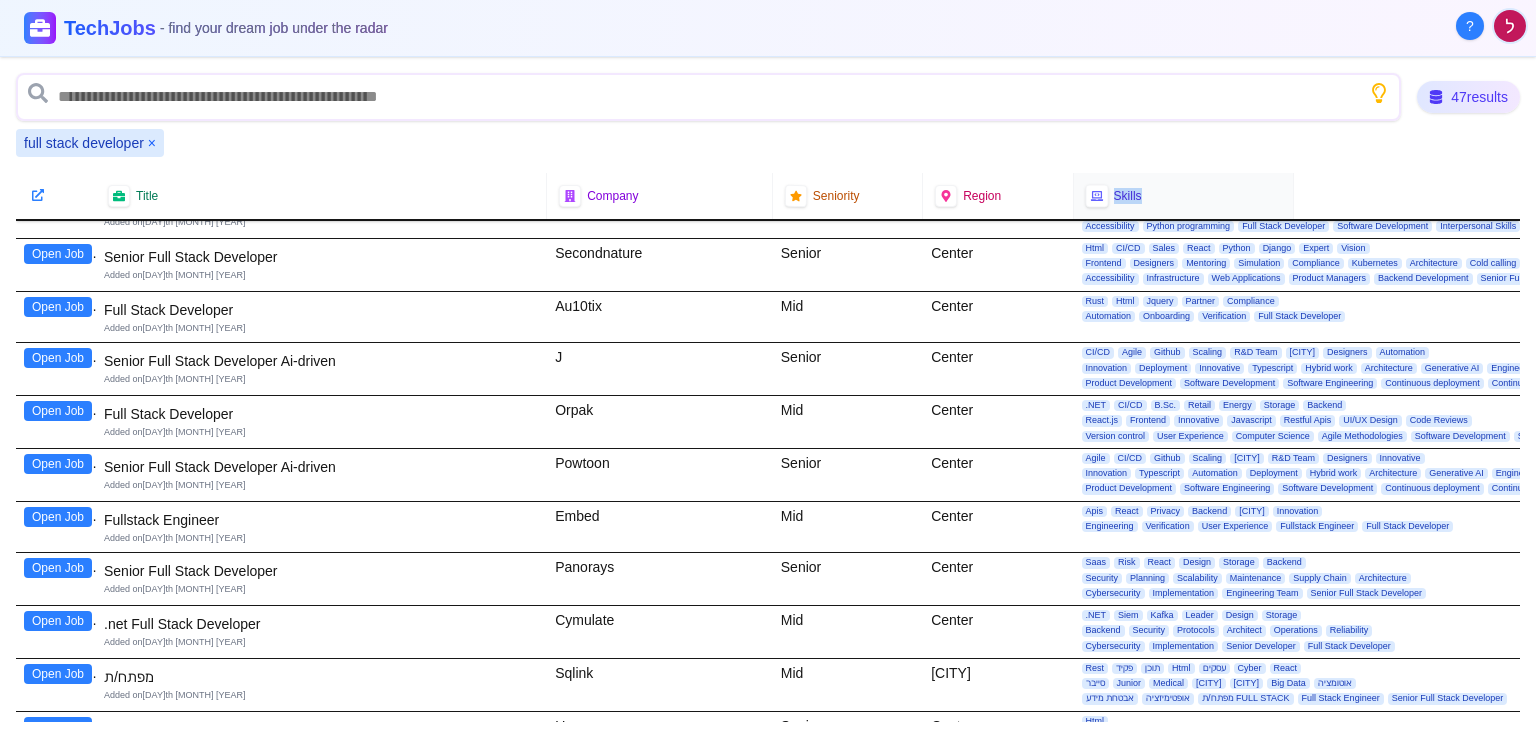 click on "Skills" at bounding box center (1183, 196) 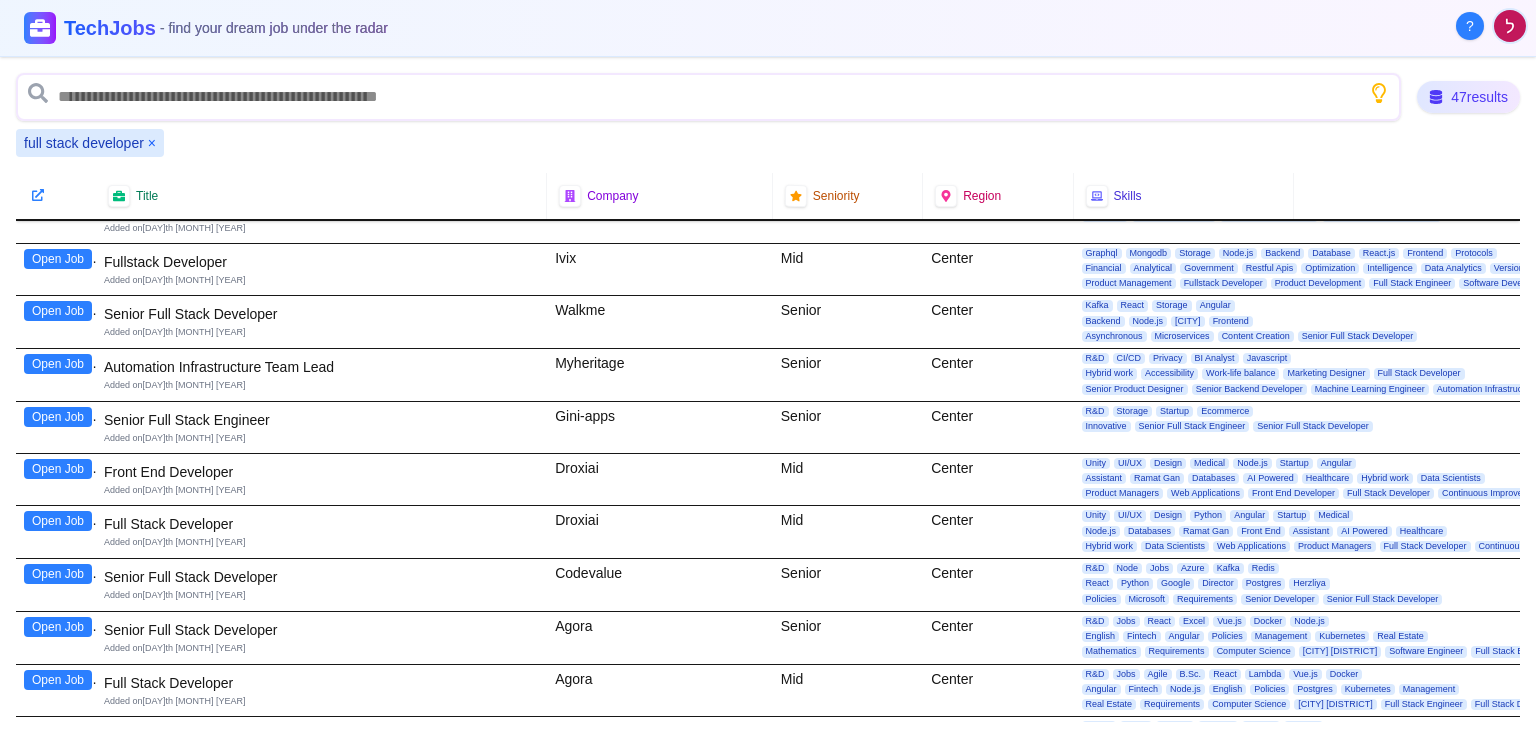 scroll, scrollTop: 1810, scrollLeft: 0, axis: vertical 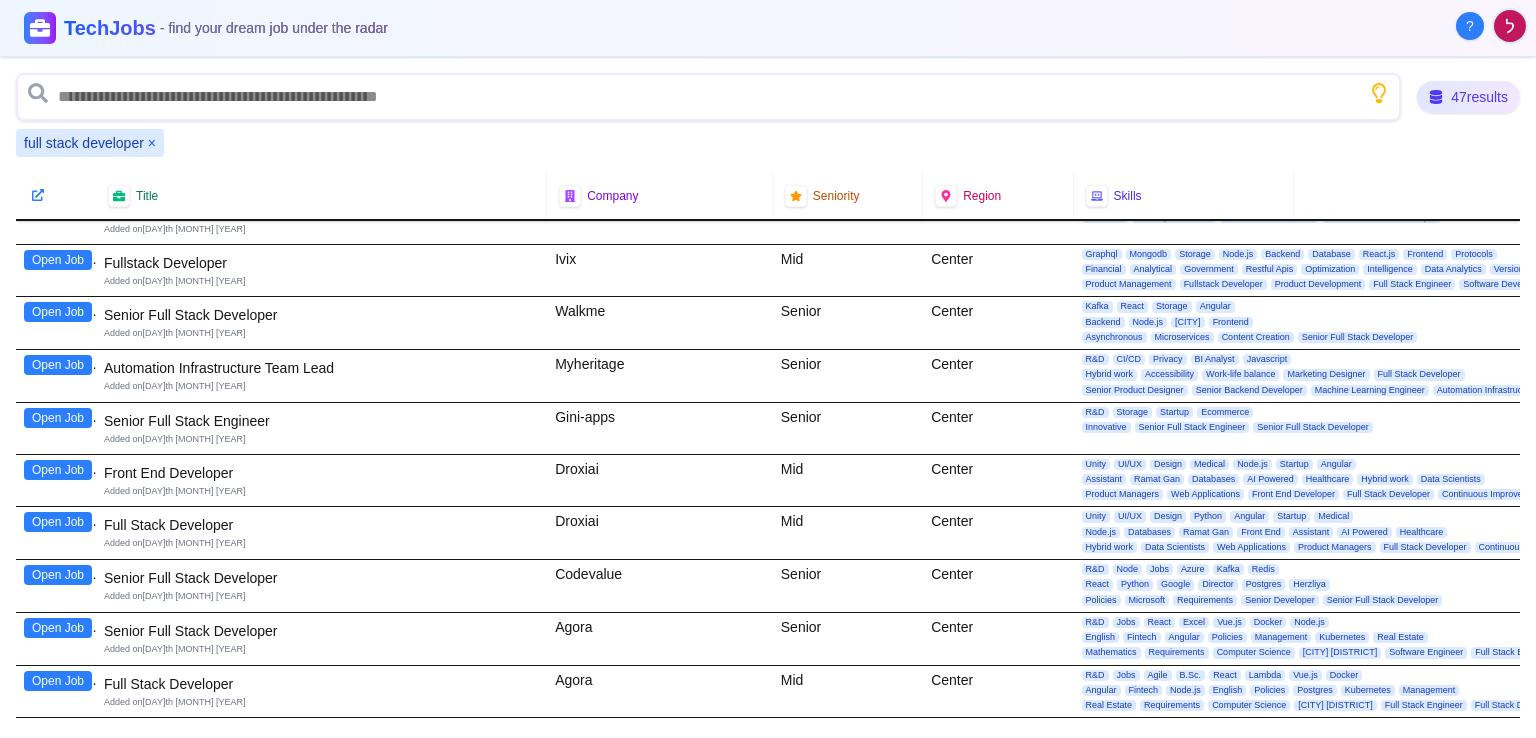 click on "Open Job" at bounding box center (58, 470) 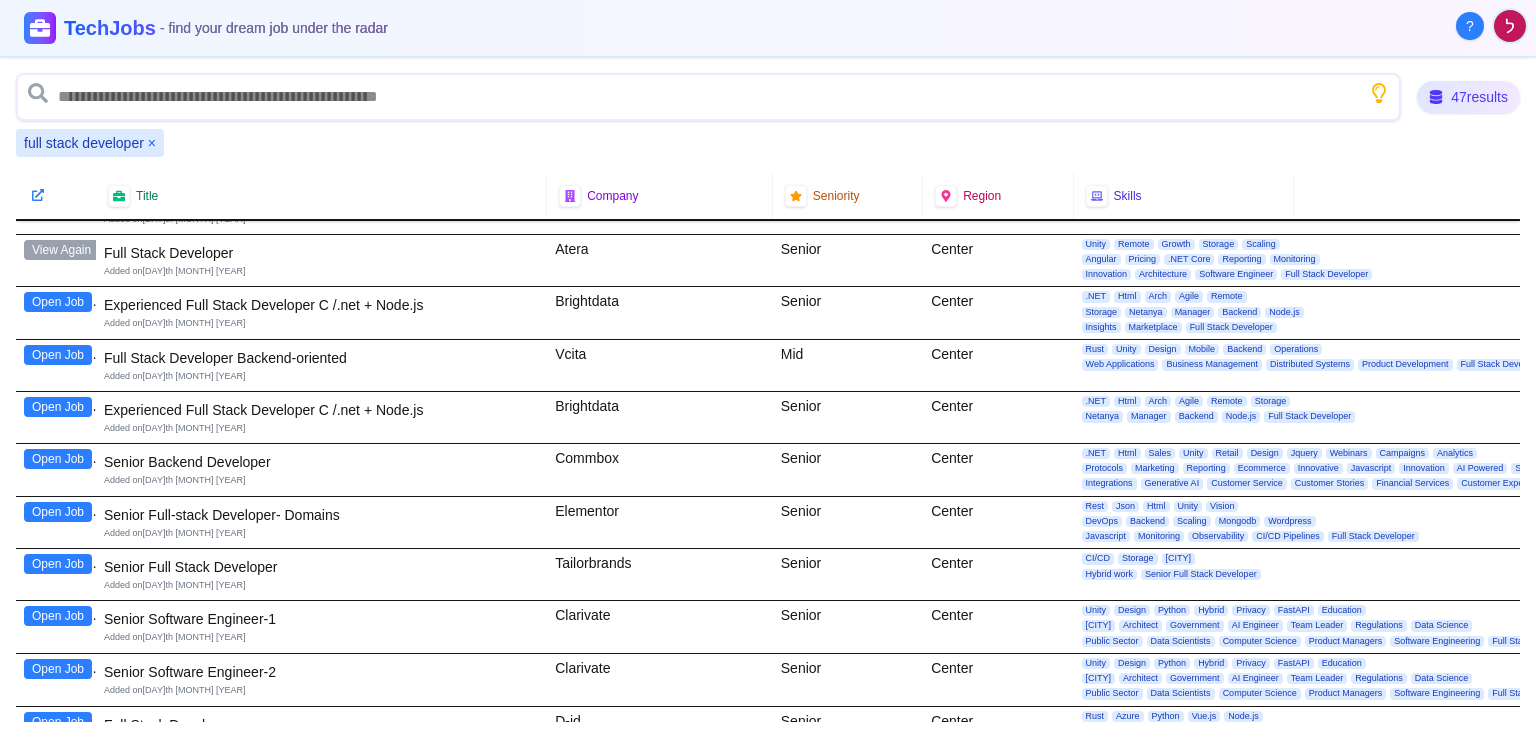 scroll, scrollTop: 0, scrollLeft: 0, axis: both 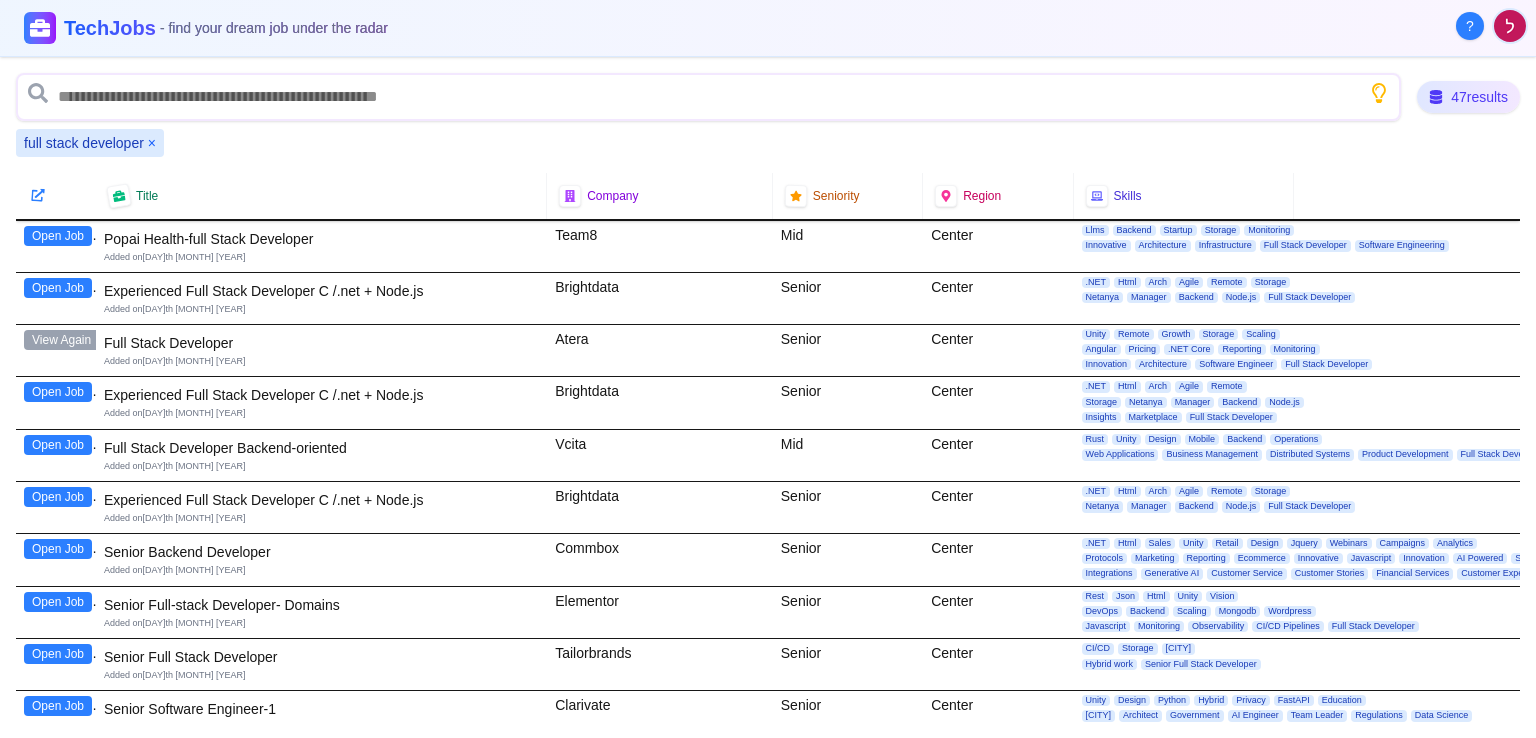 click 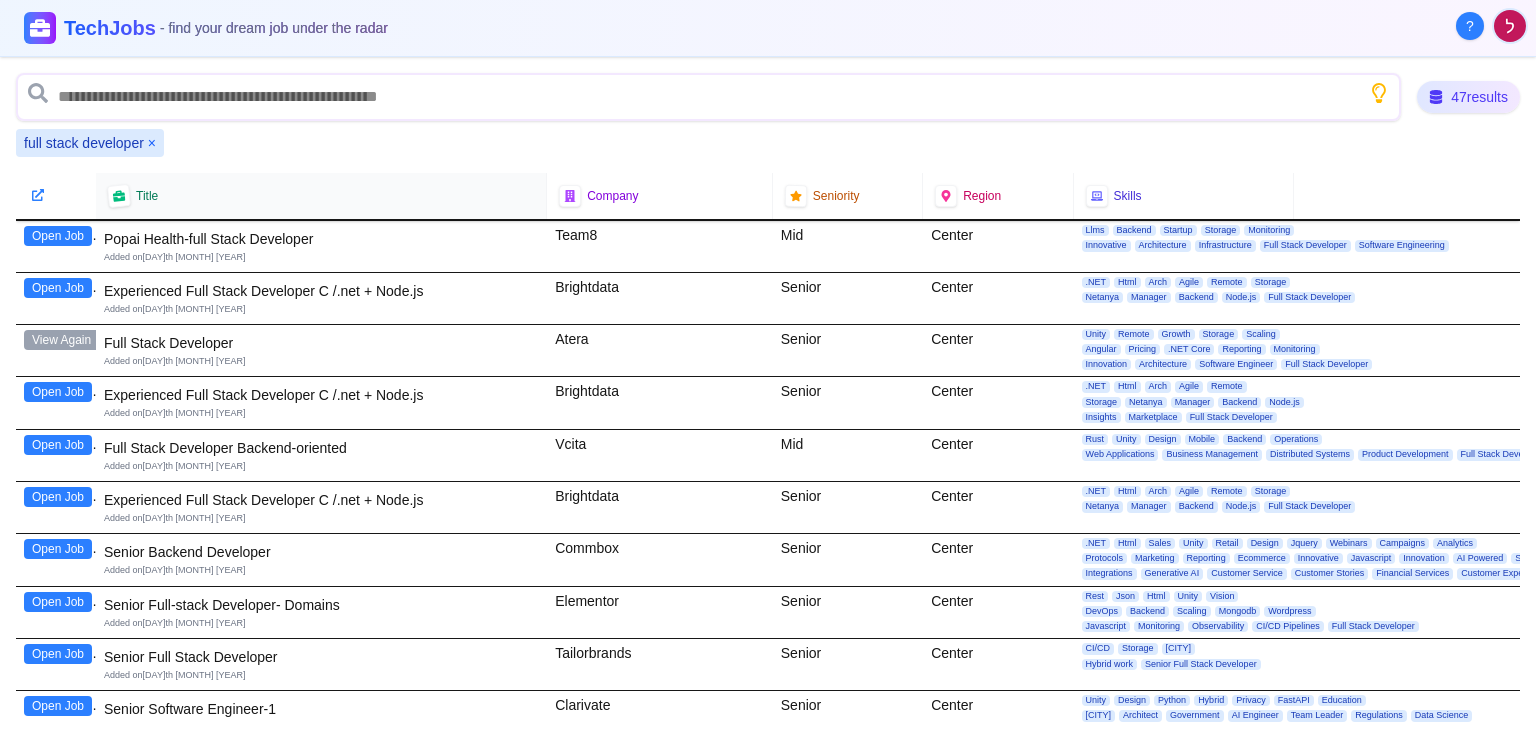 click on "Title" at bounding box center [147, 196] 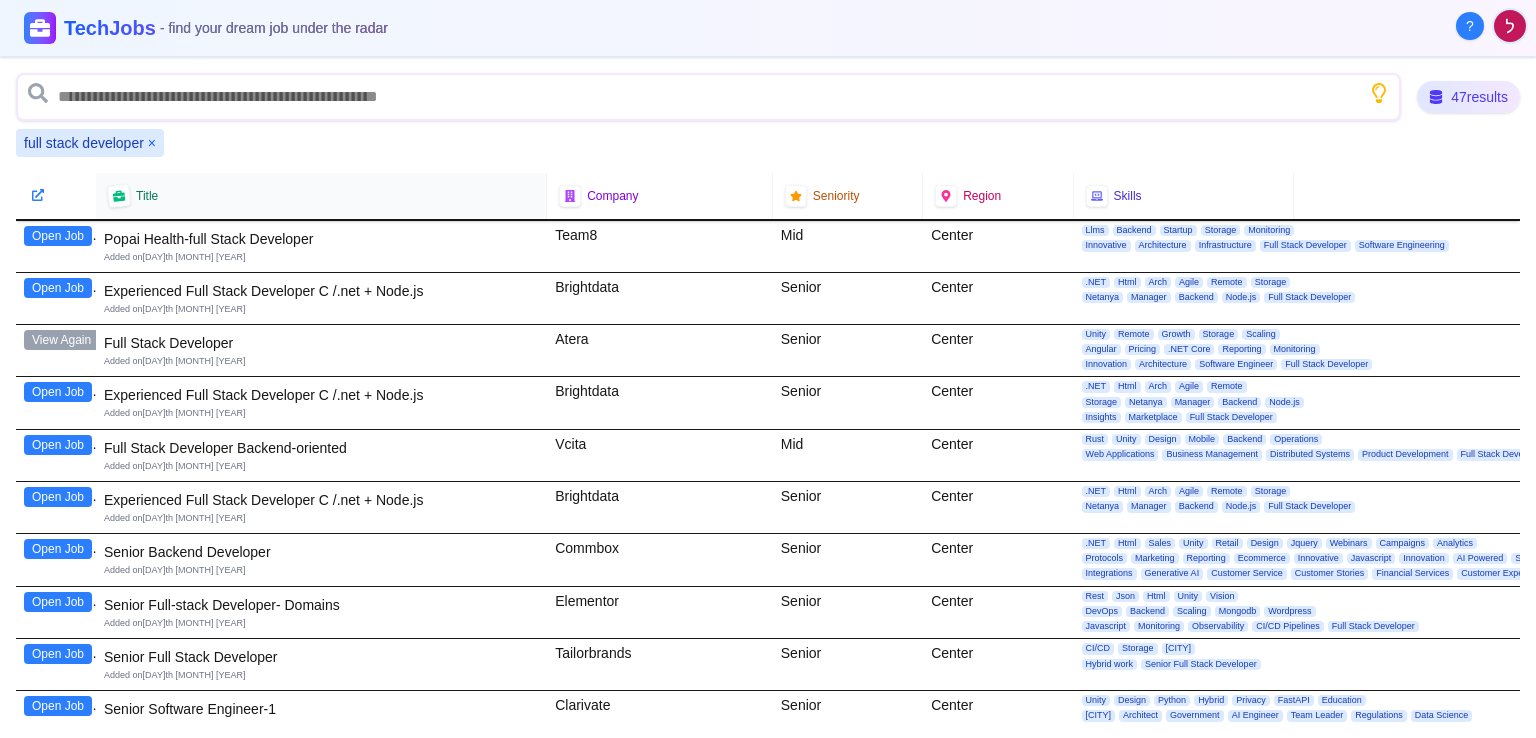 click on "Title" at bounding box center [321, 196] 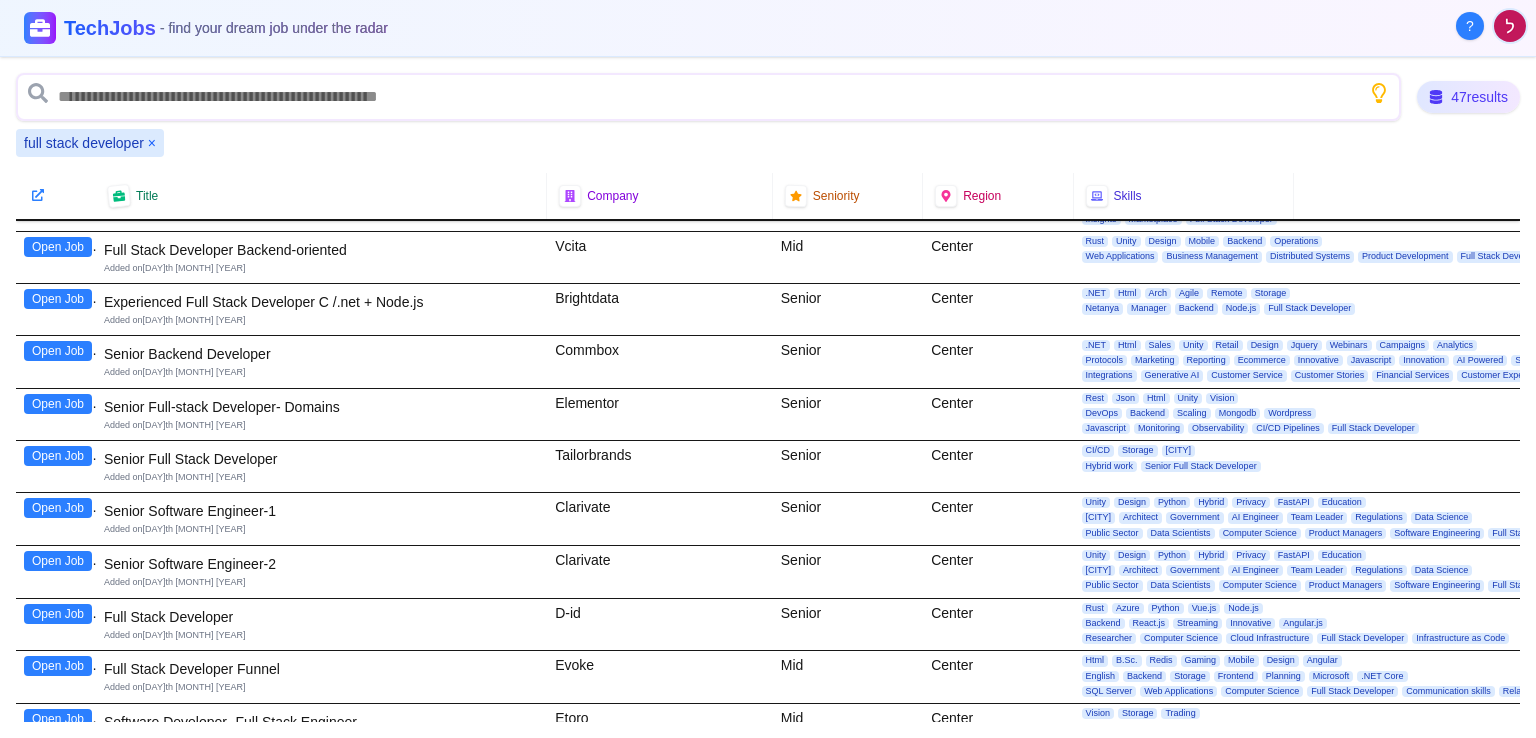 scroll, scrollTop: 0, scrollLeft: 0, axis: both 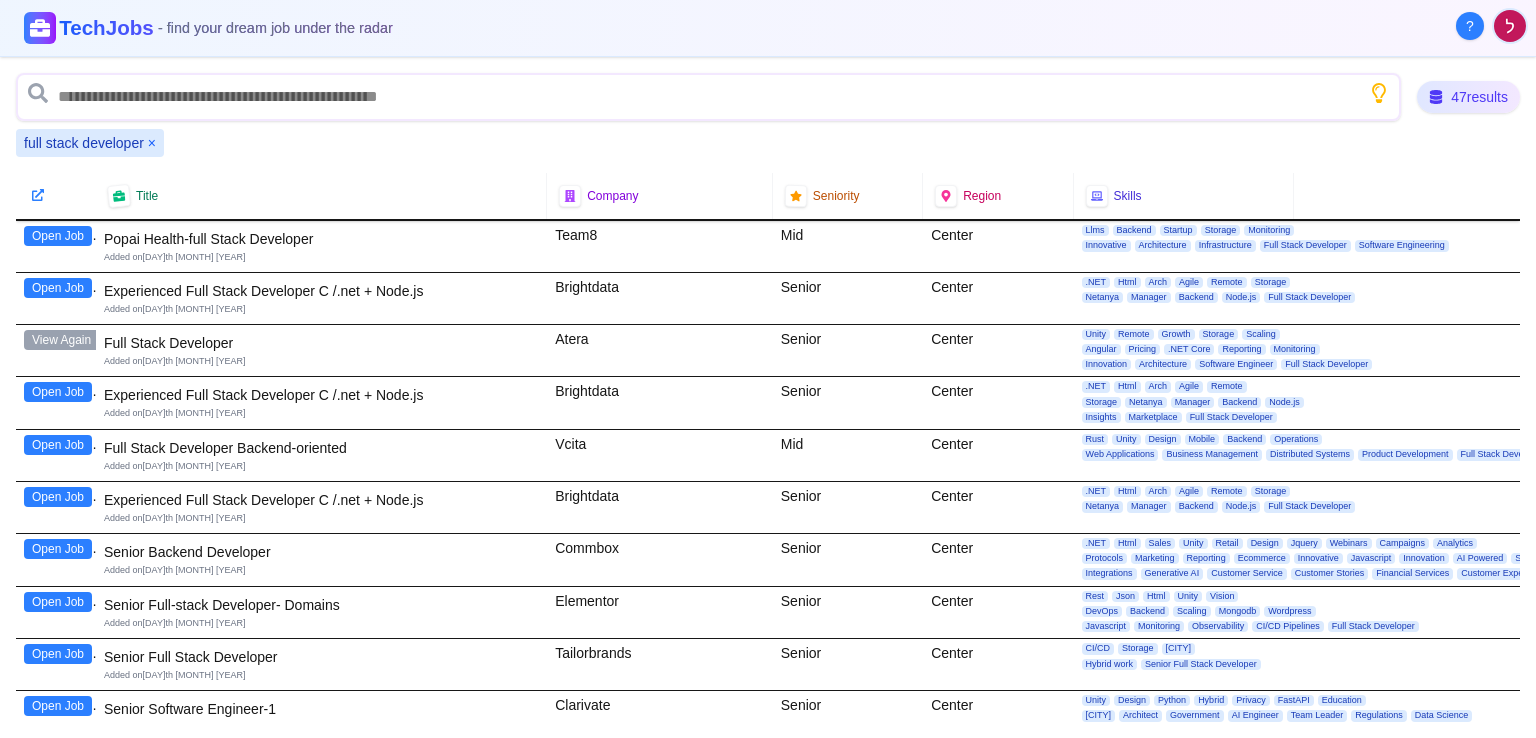 click on "- find your dream job under the radar" at bounding box center (275, 28) 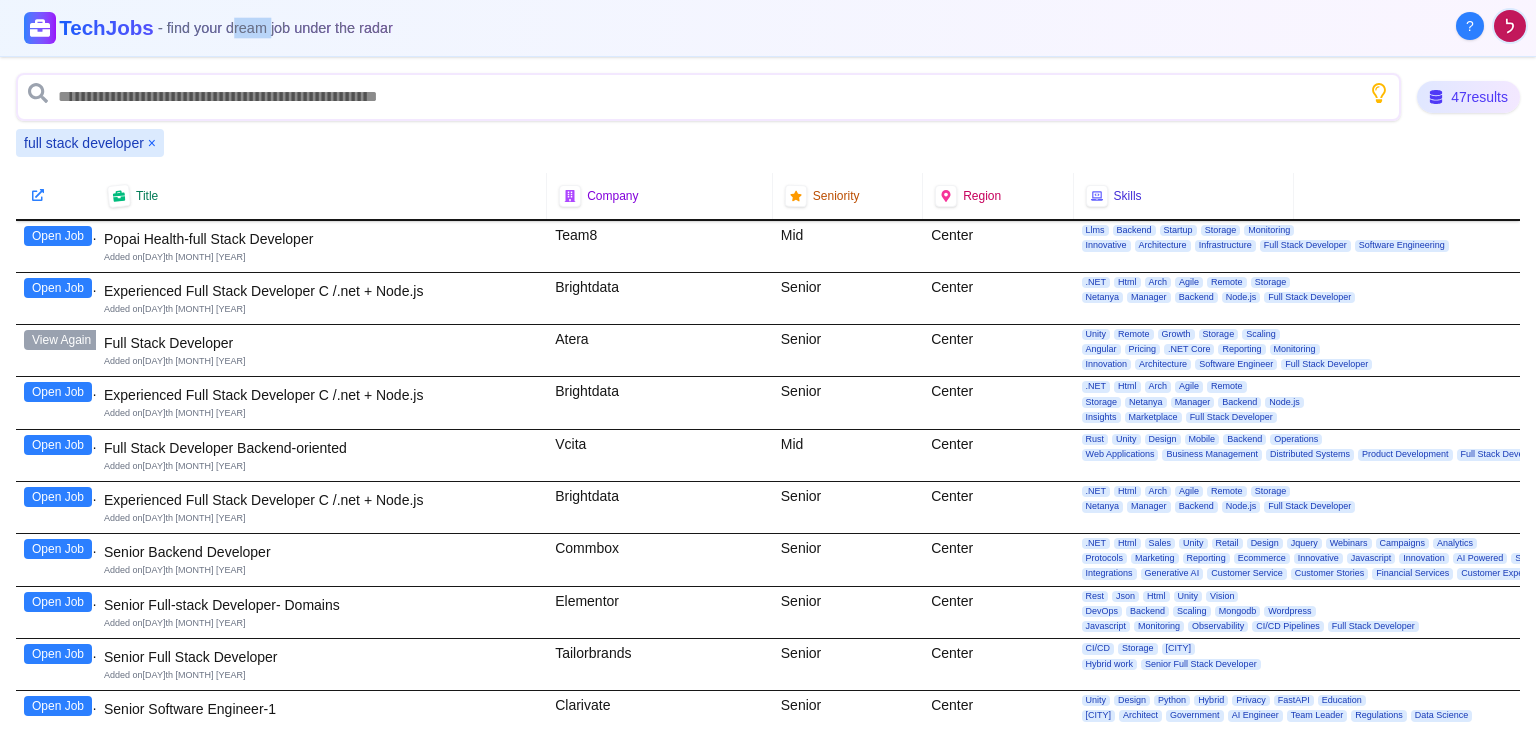 click on "- find your dream job under the radar" at bounding box center [275, 28] 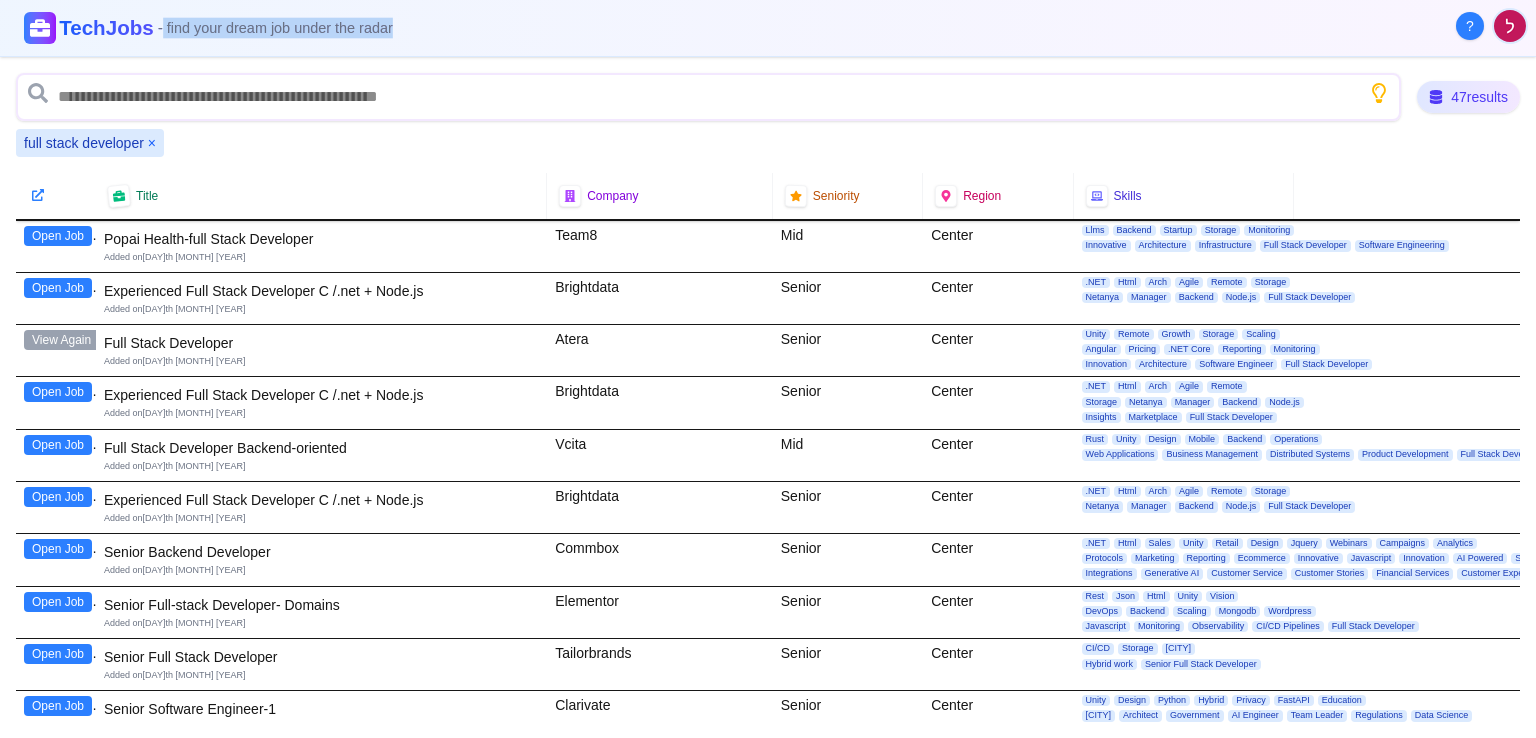 click on "- find your dream job under the radar" at bounding box center (275, 28) 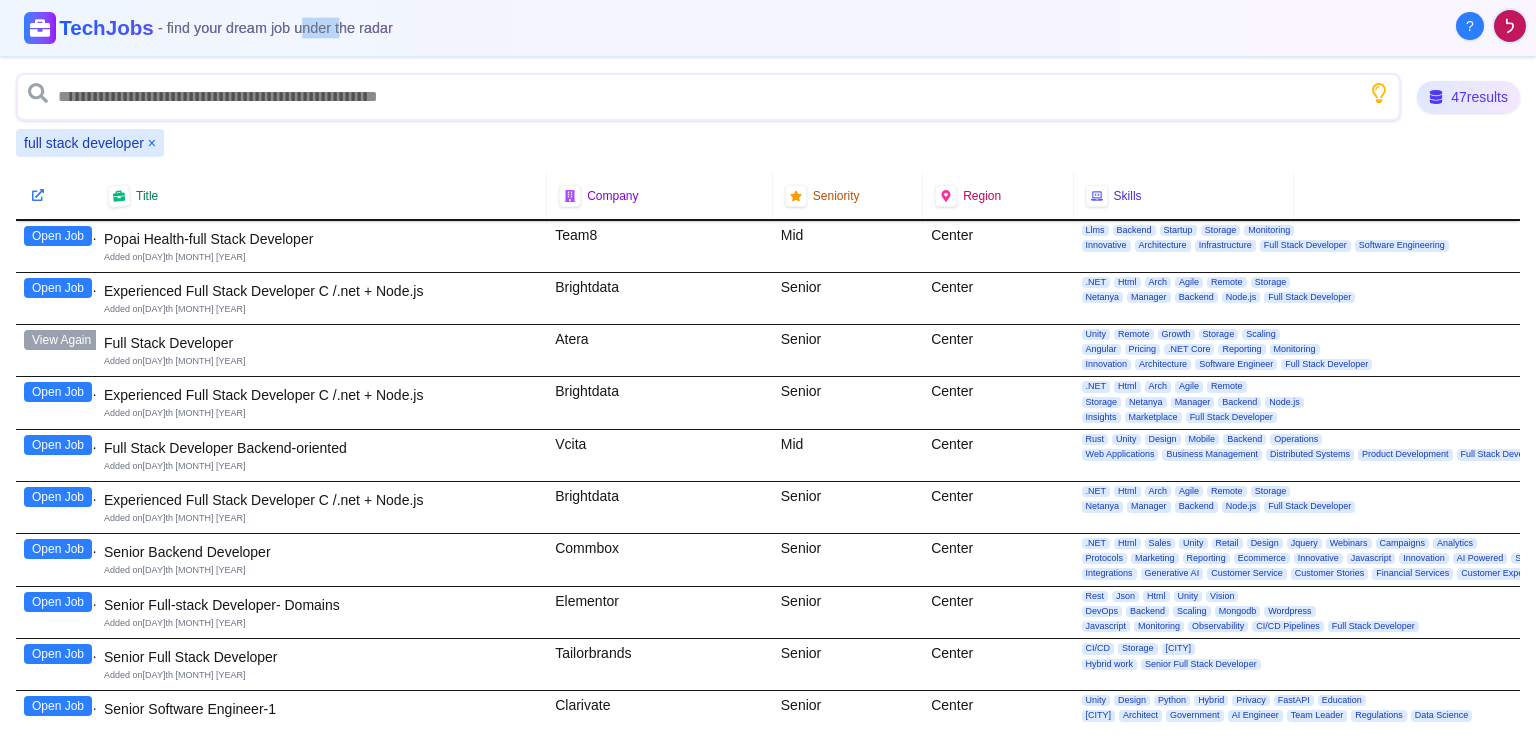 click on "- find your dream job under the radar" at bounding box center (275, 28) 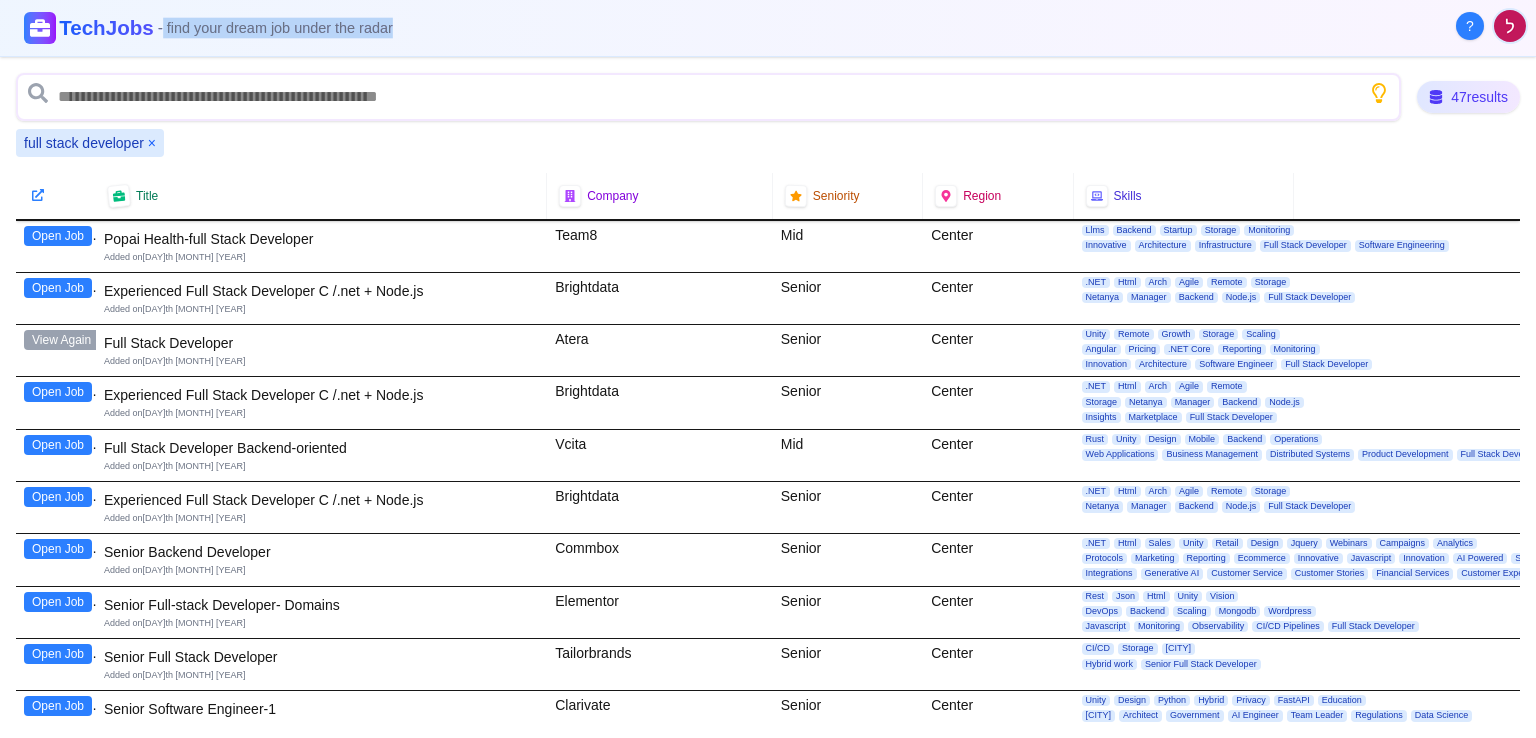 click on "- find your dream job under the radar" at bounding box center (275, 28) 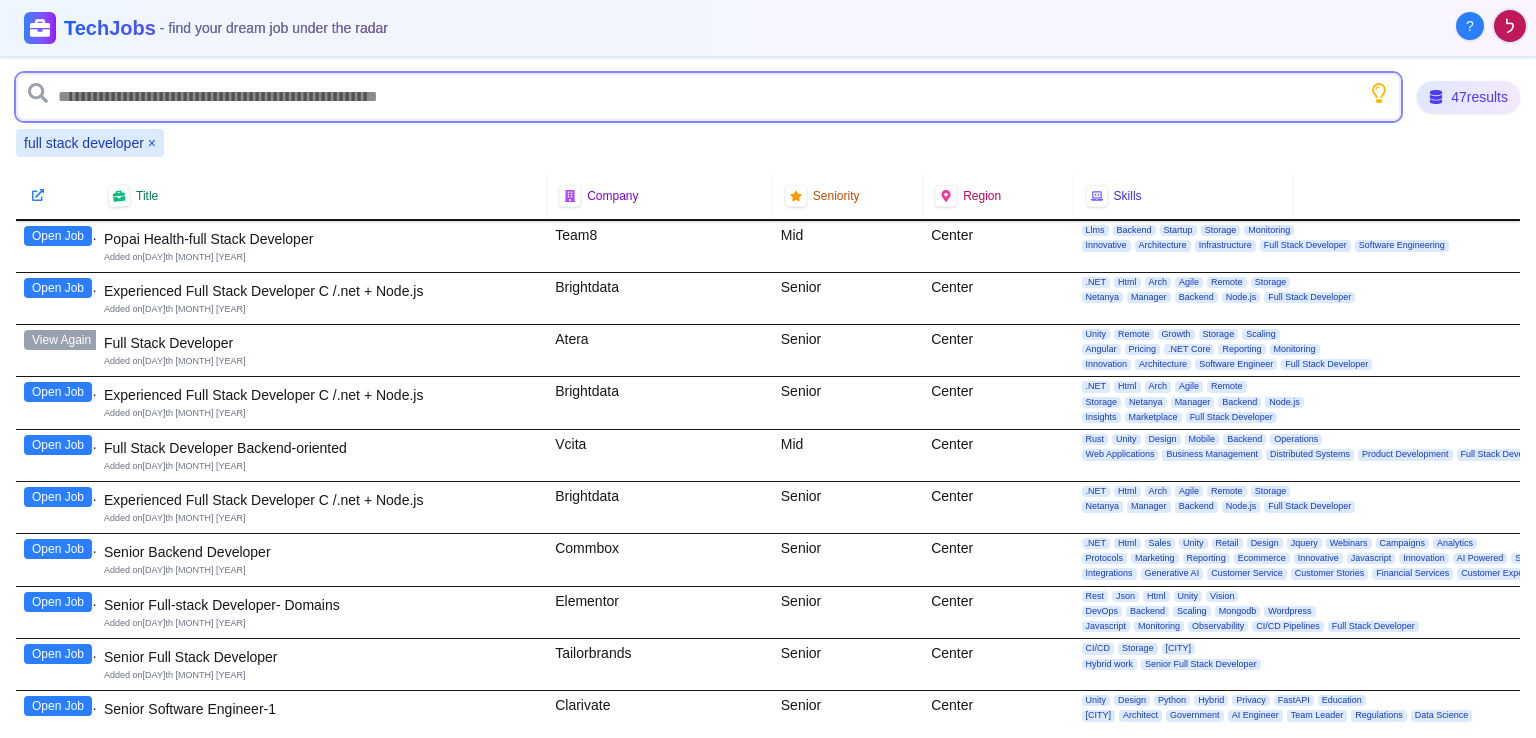 click at bounding box center (708, 97) 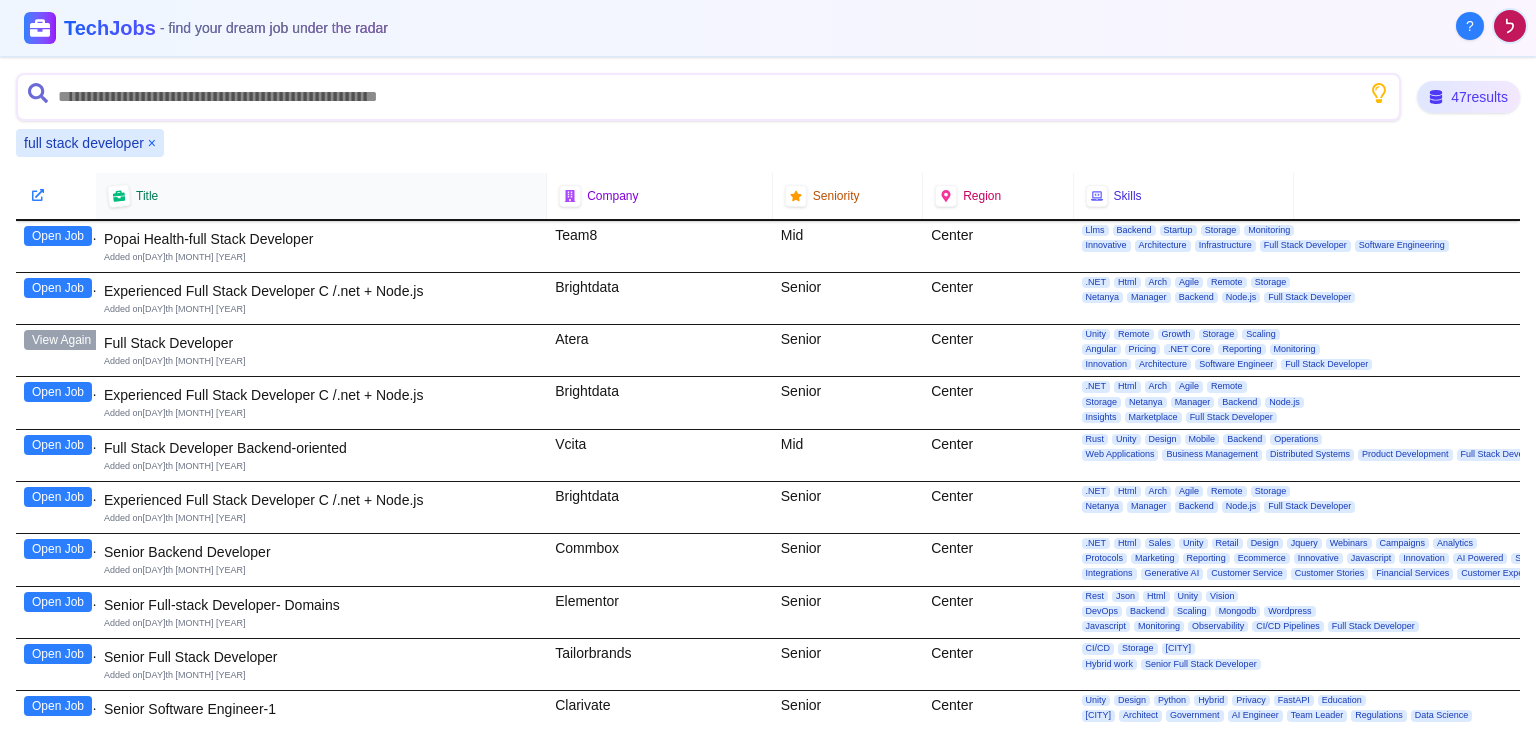 click on "Title" at bounding box center [147, 196] 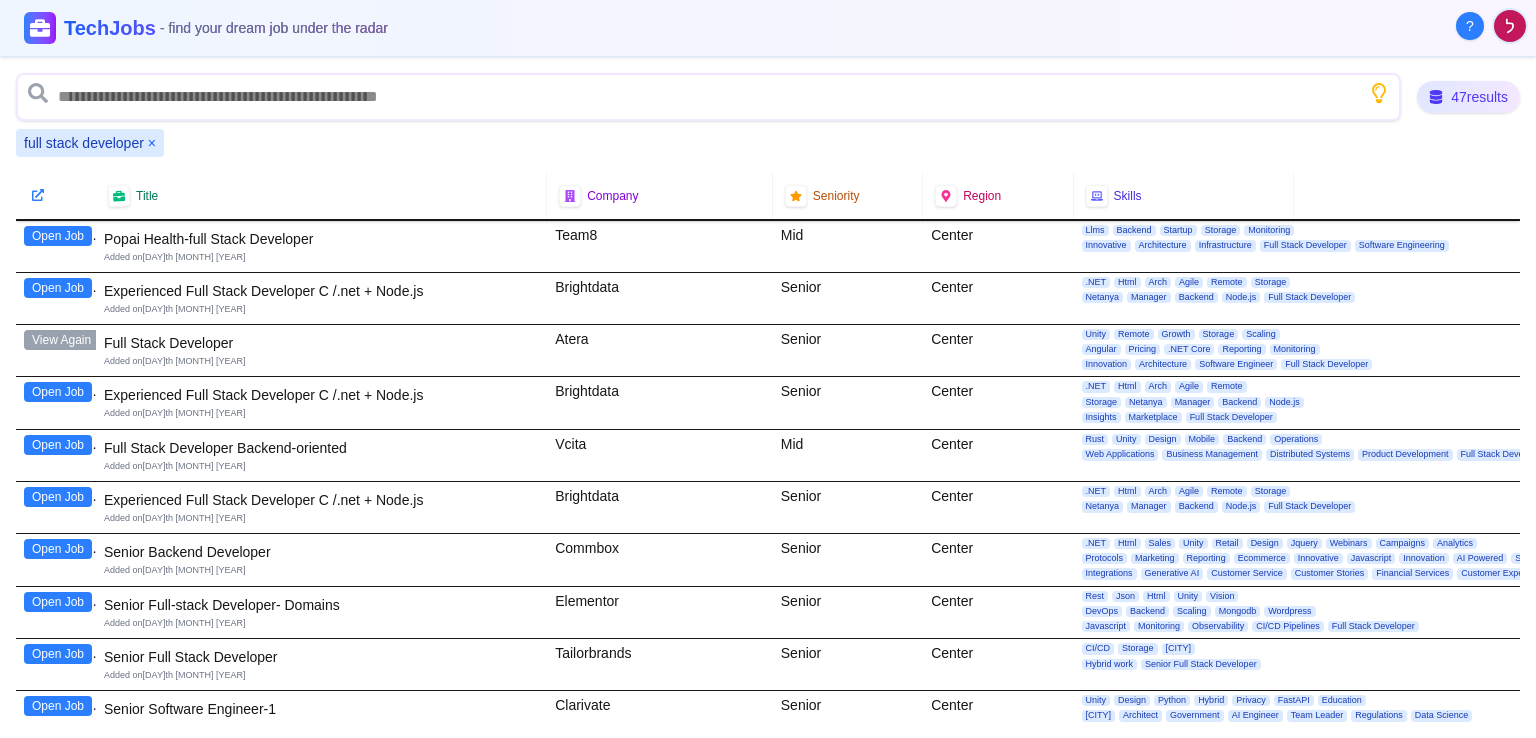click at bounding box center (56, 195) 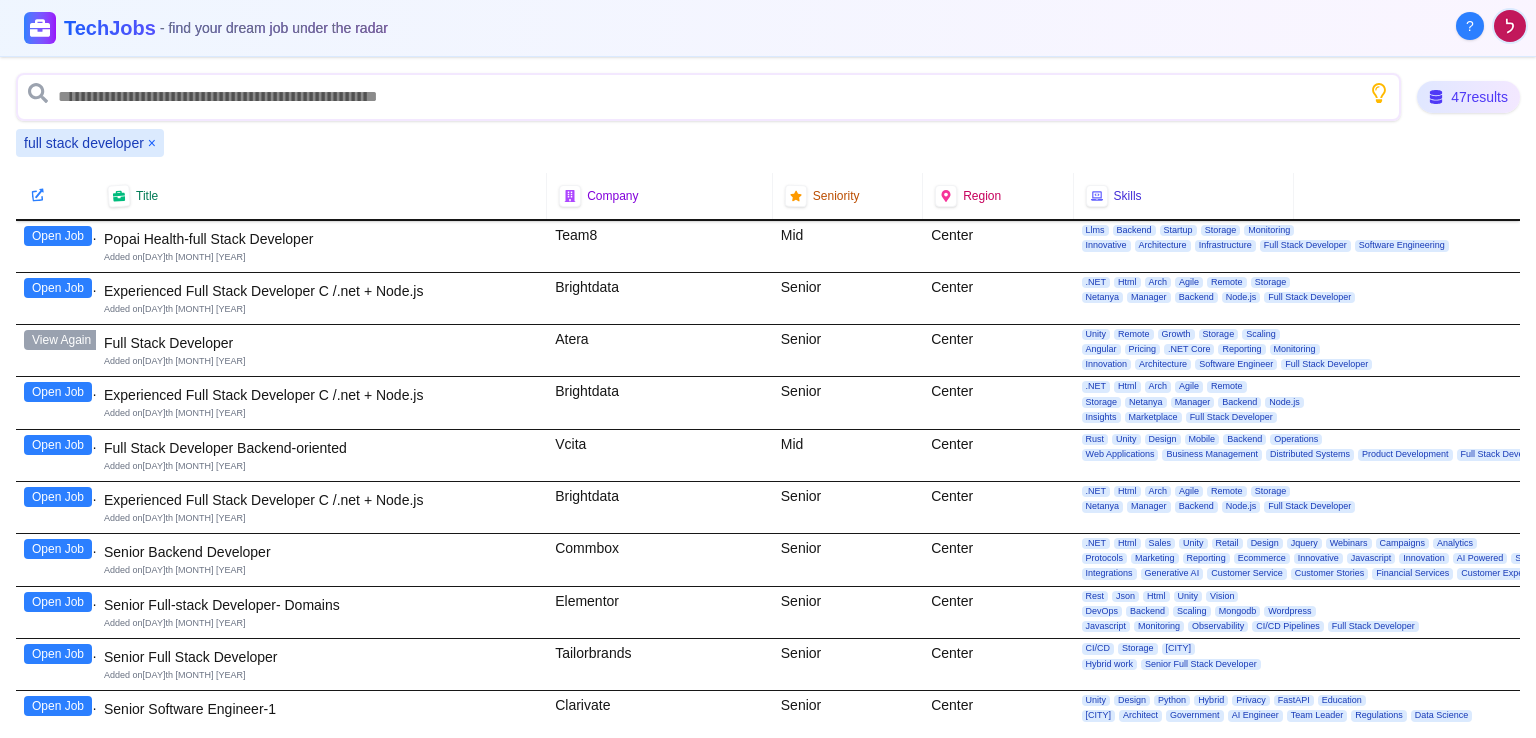 click at bounding box center (38, 195) 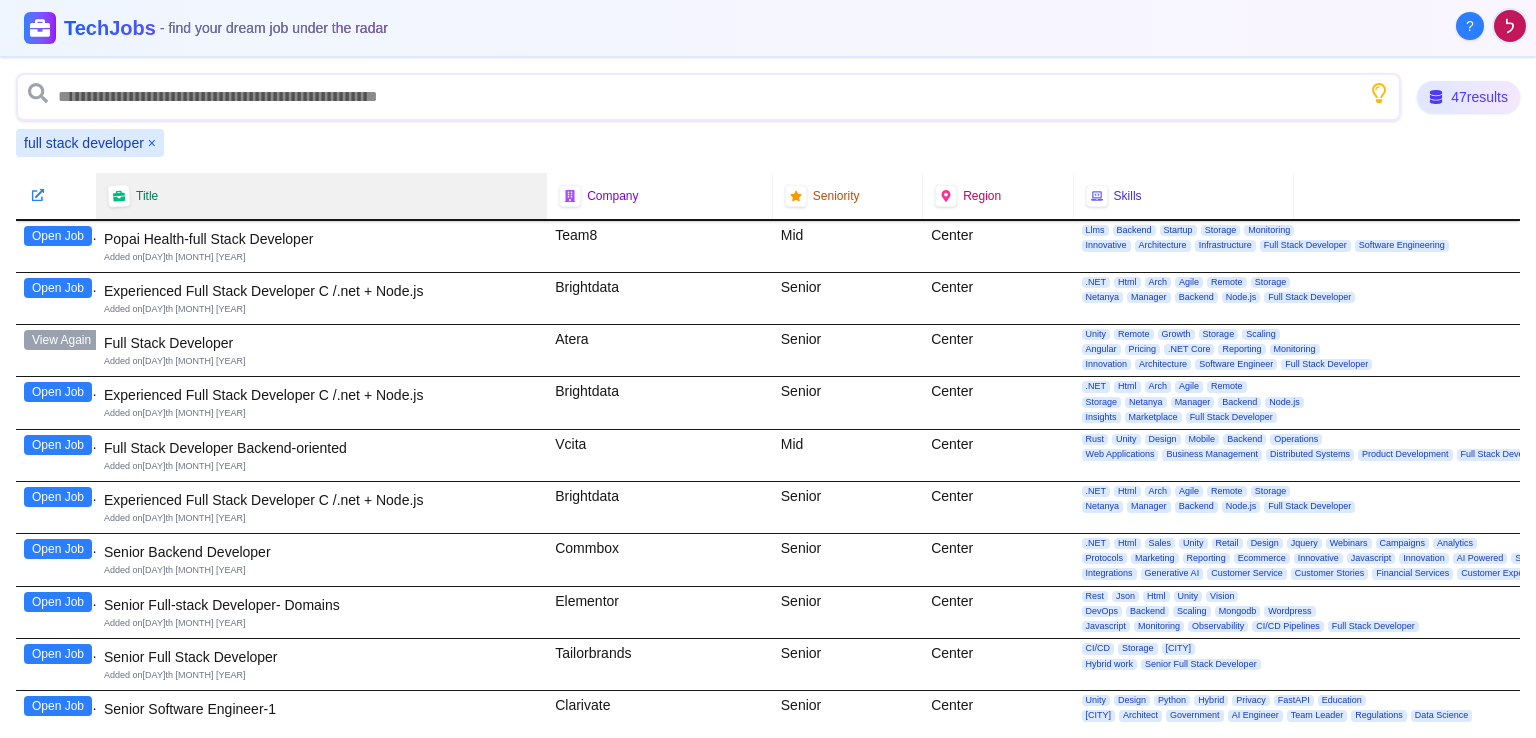 click on "[COMPANY] [JOB_TITLE] Added on  [DAY]th [MONTH] [YEAR]" at bounding box center (321, 246) 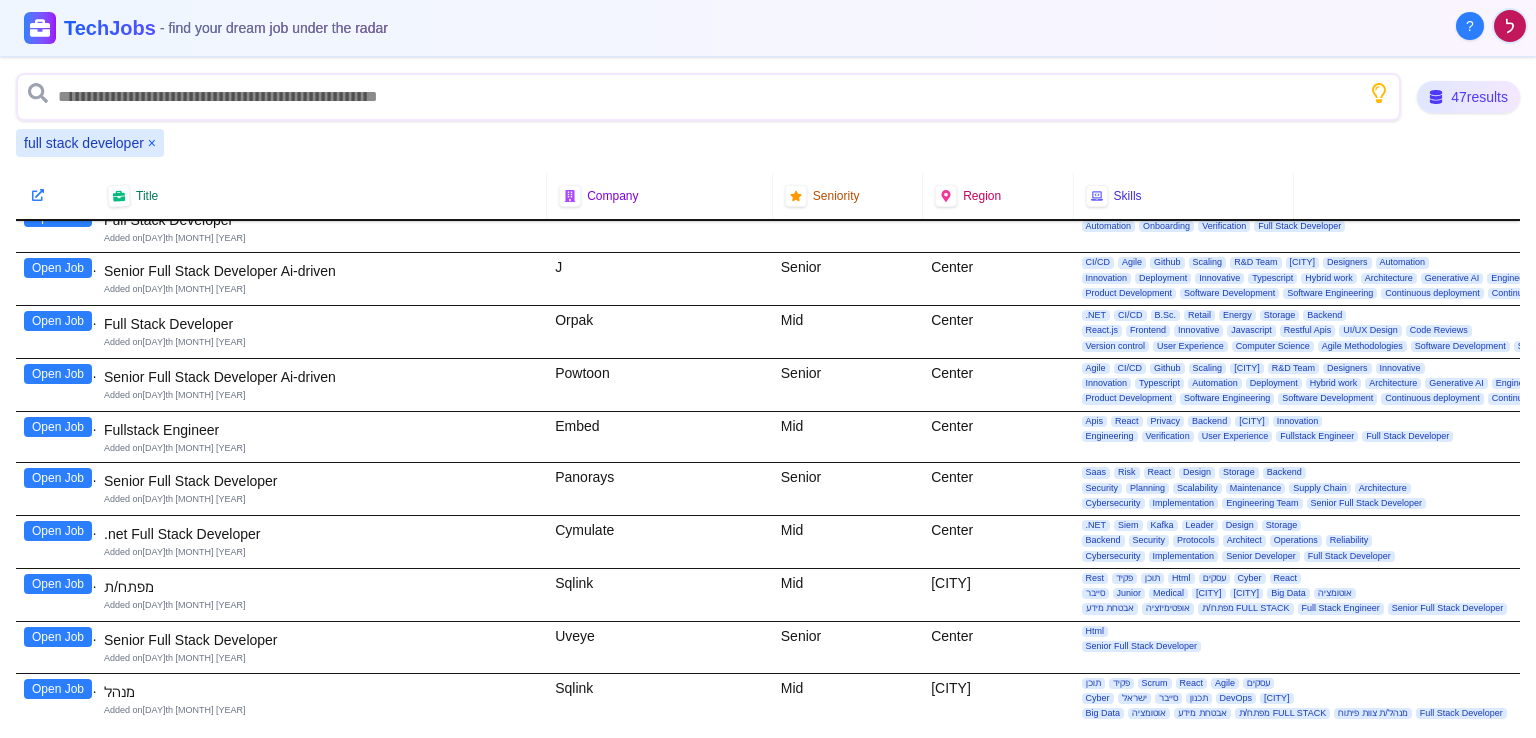 scroll, scrollTop: 1120, scrollLeft: 0, axis: vertical 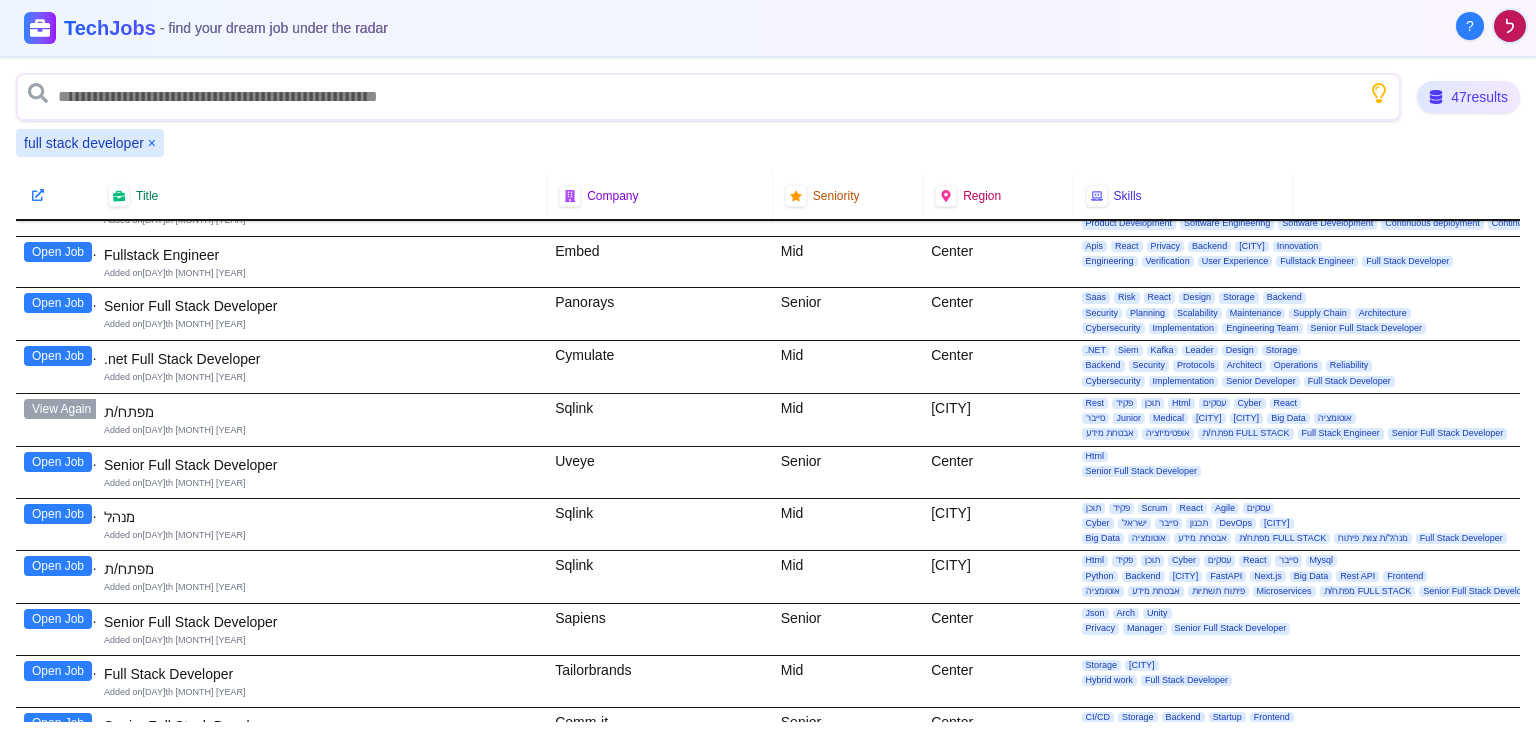 click on "Open Job" at bounding box center (58, 566) 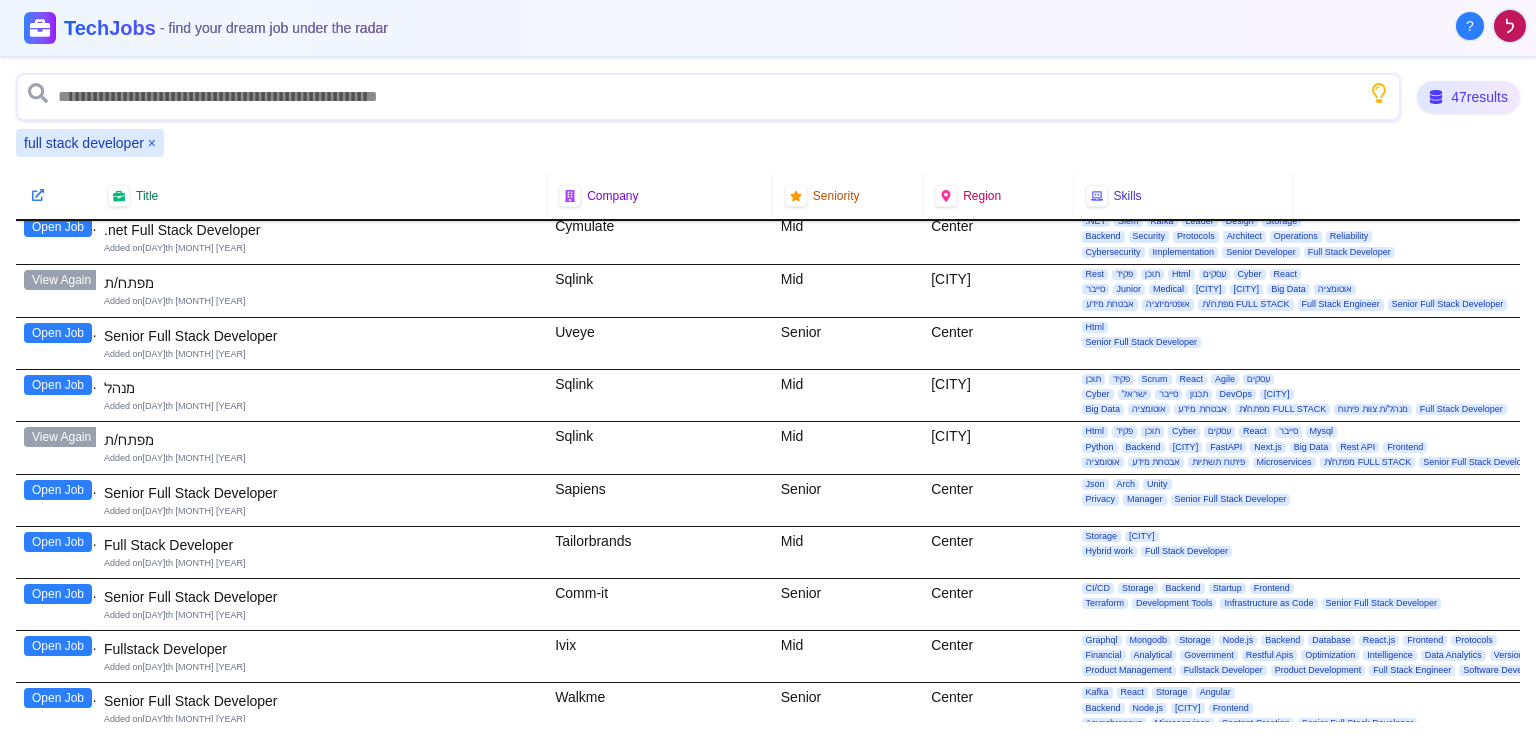 scroll, scrollTop: 1430, scrollLeft: 0, axis: vertical 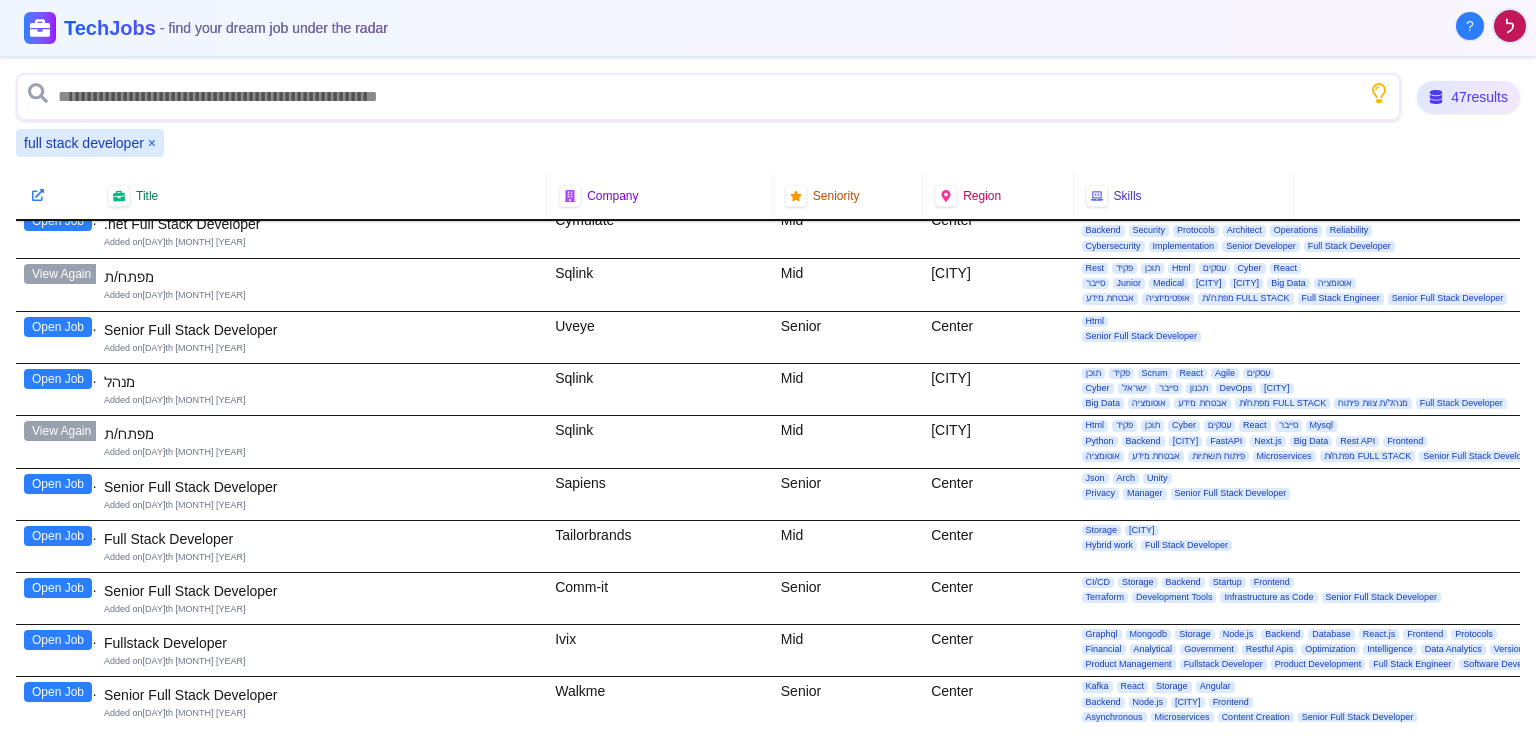 click on "Open Job" at bounding box center [58, 536] 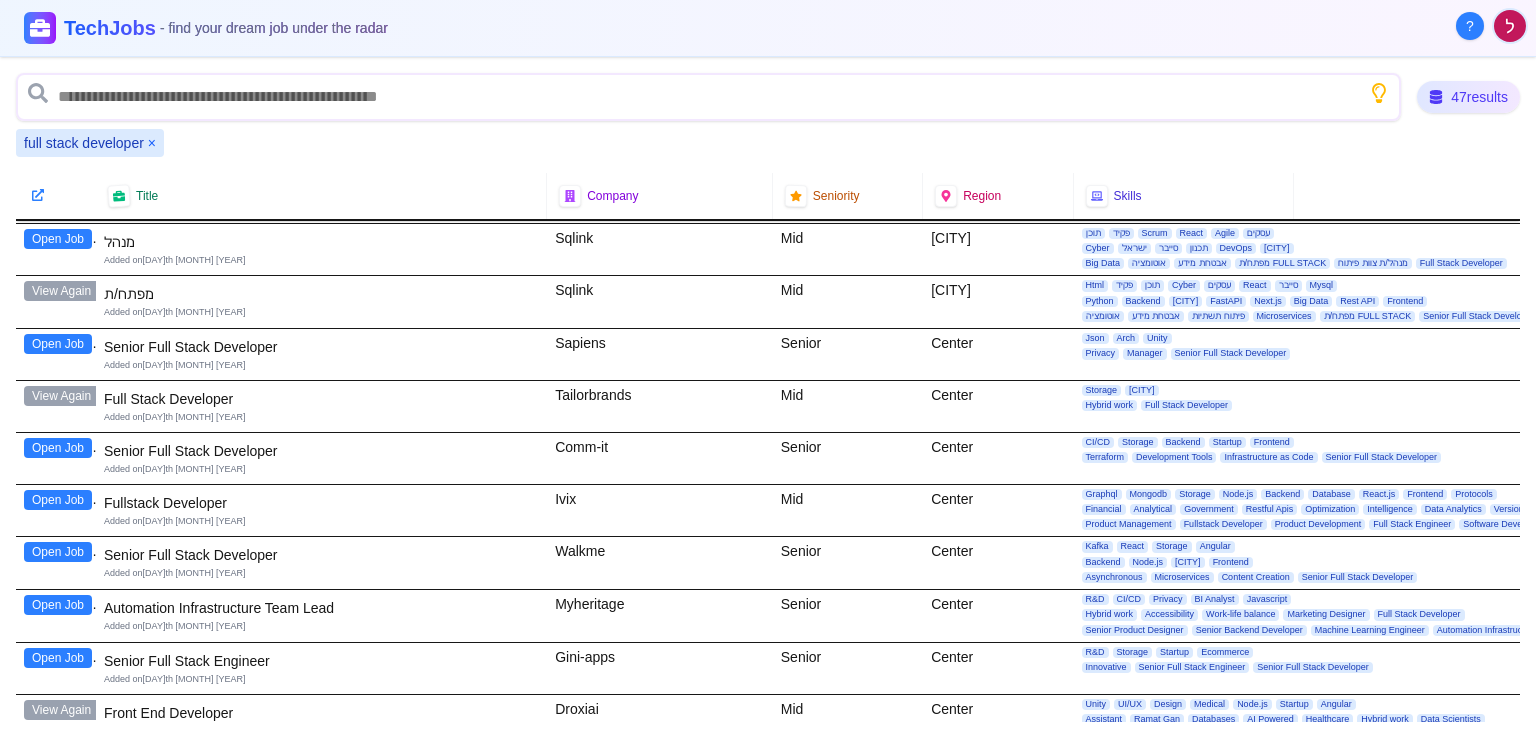 scroll, scrollTop: 1579, scrollLeft: 0, axis: vertical 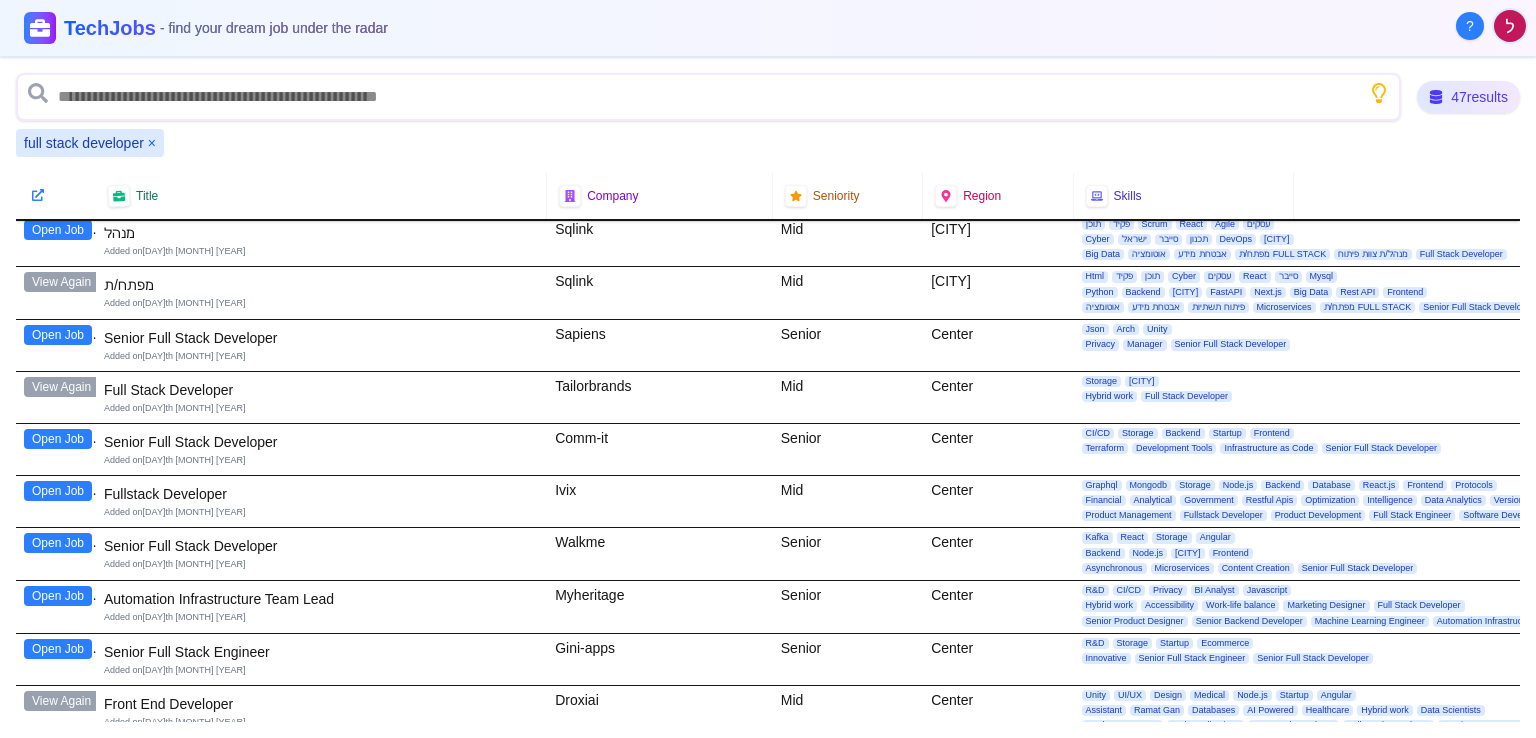 click on "Open Job" at bounding box center [58, 491] 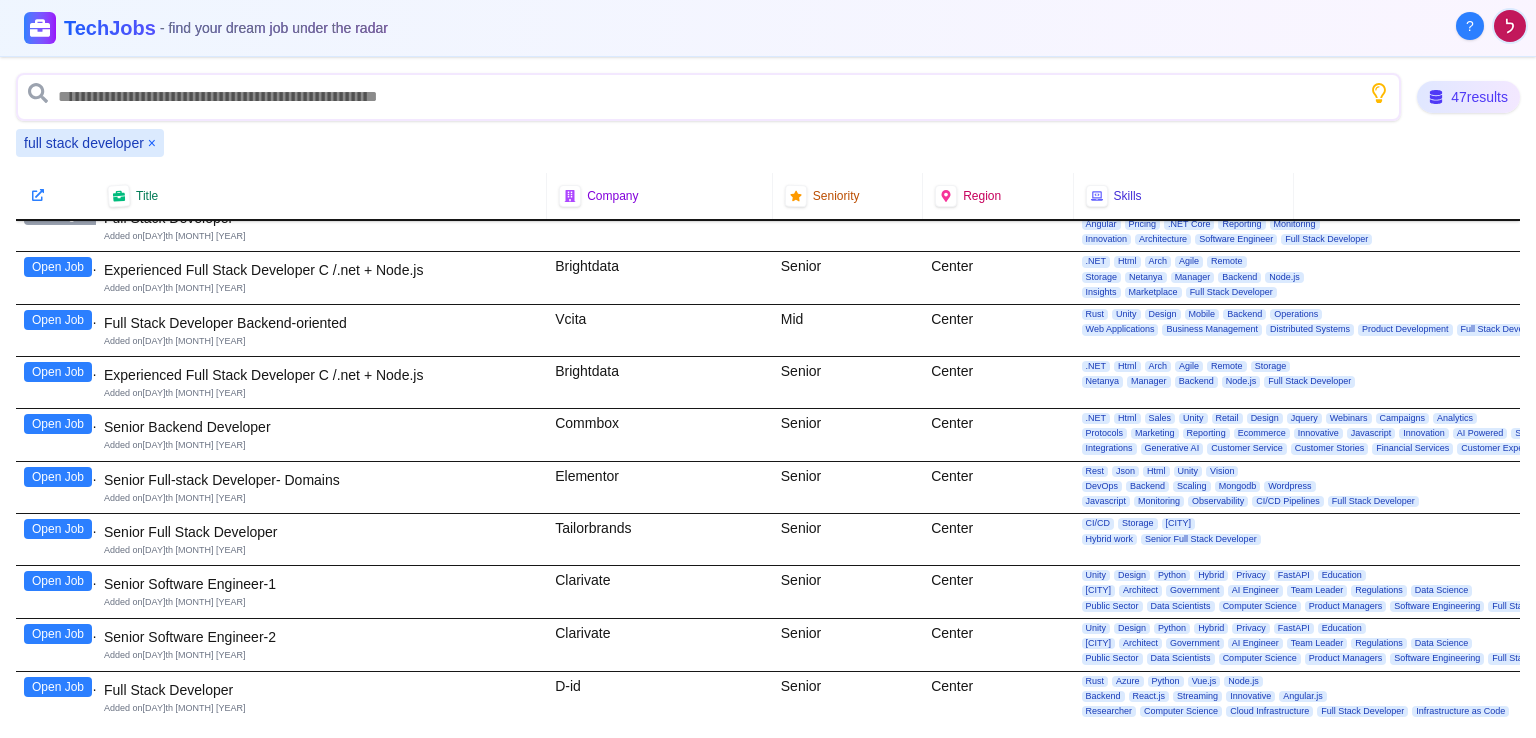 scroll, scrollTop: 0, scrollLeft: 0, axis: both 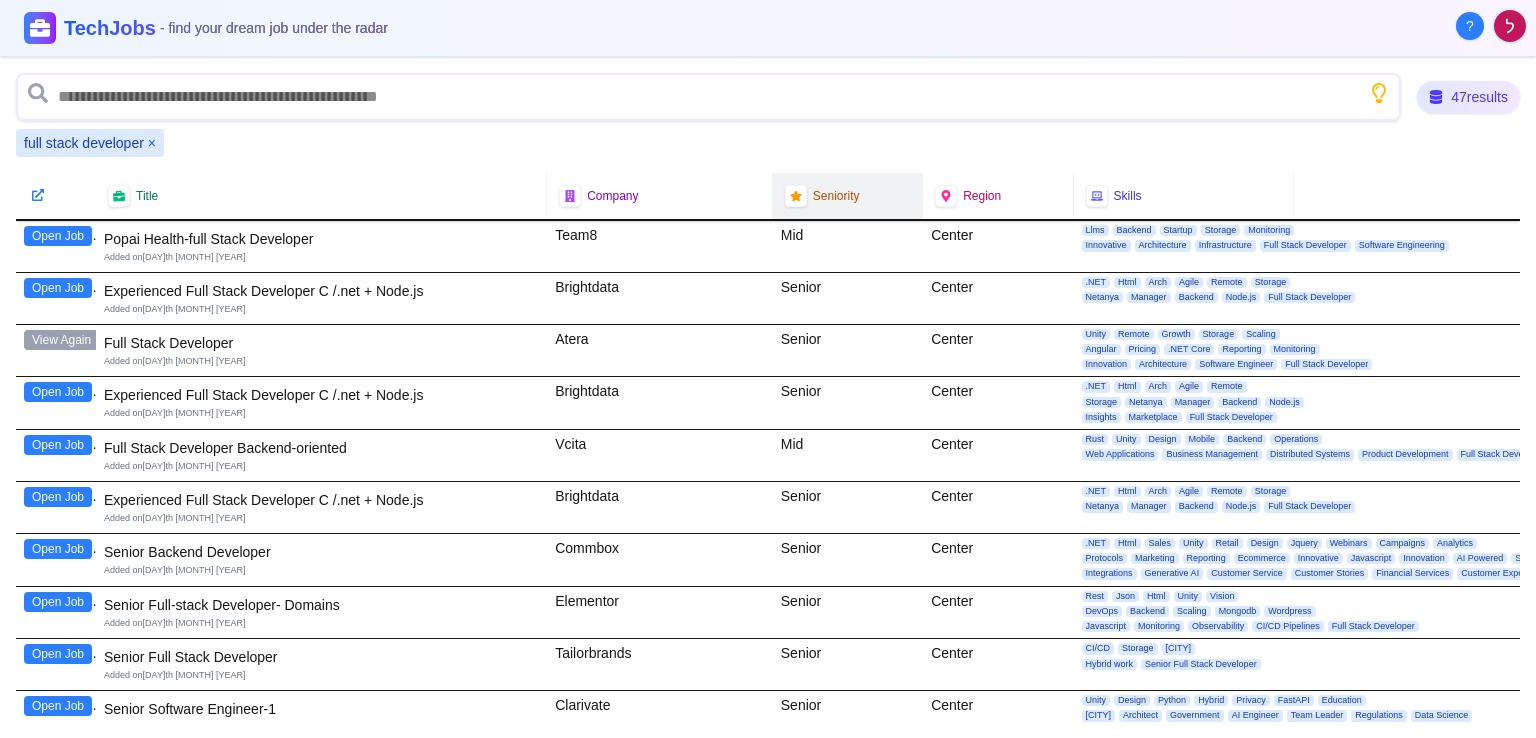 click on "Seniority" at bounding box center [836, 196] 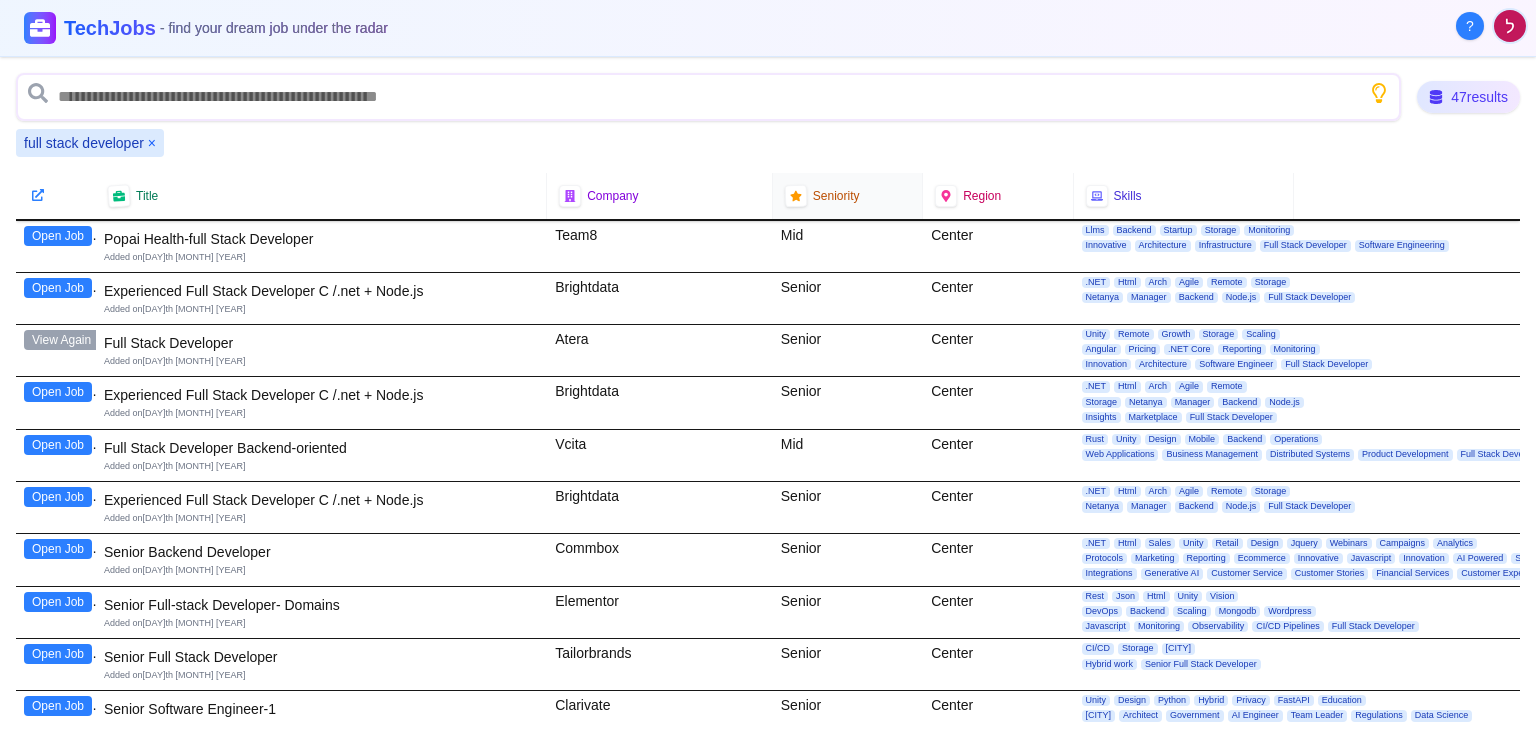 click on "Seniority" at bounding box center [836, 196] 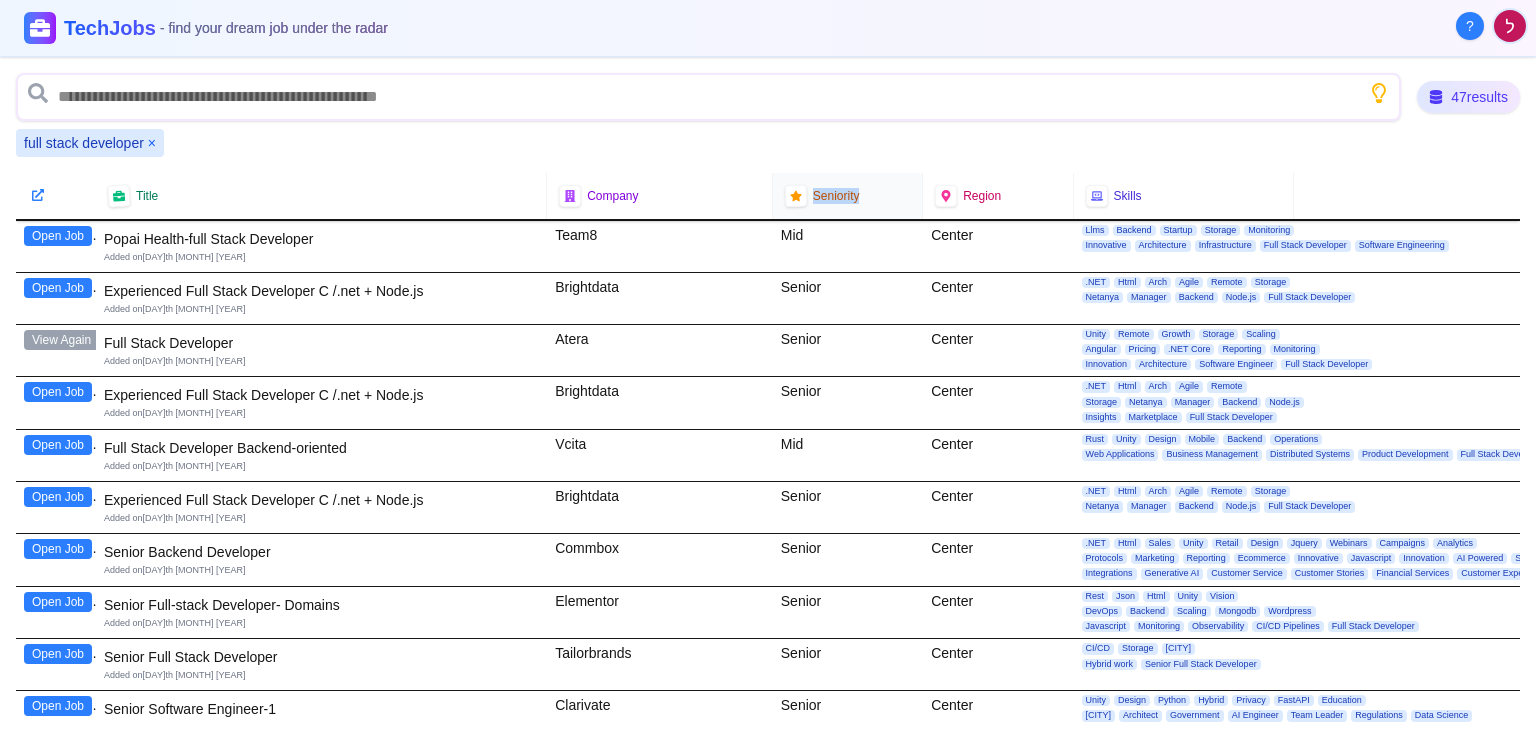 click on "Seniority" at bounding box center [836, 196] 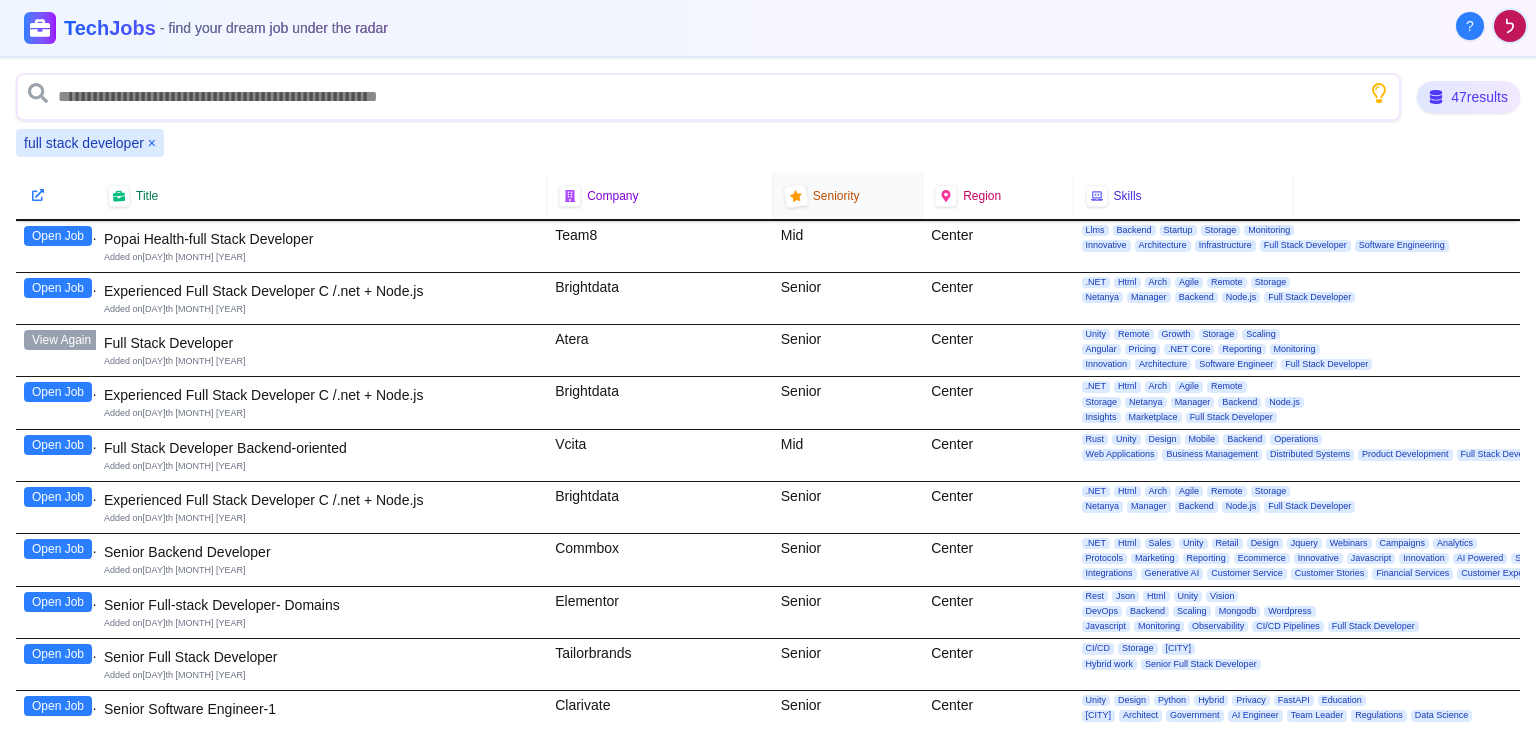 click 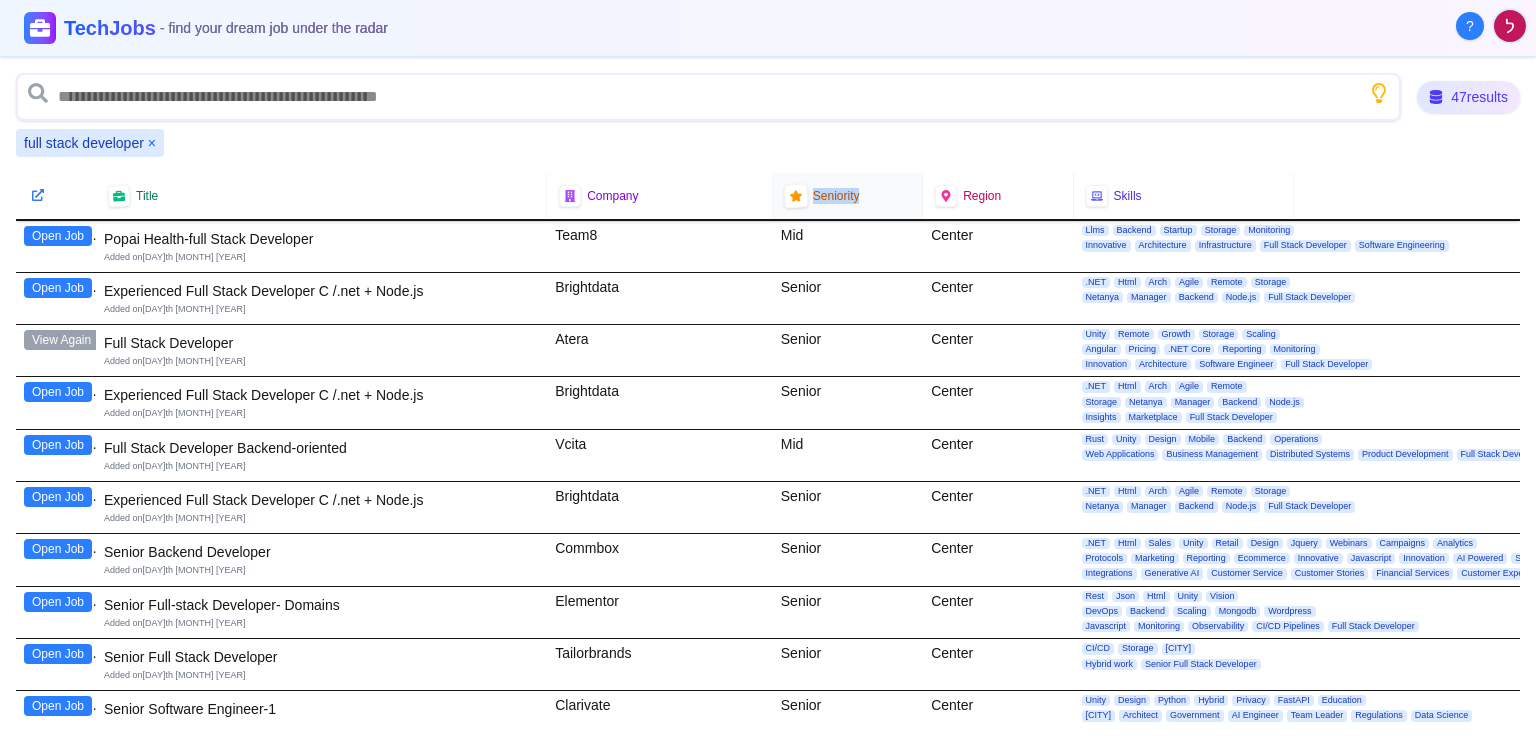 click 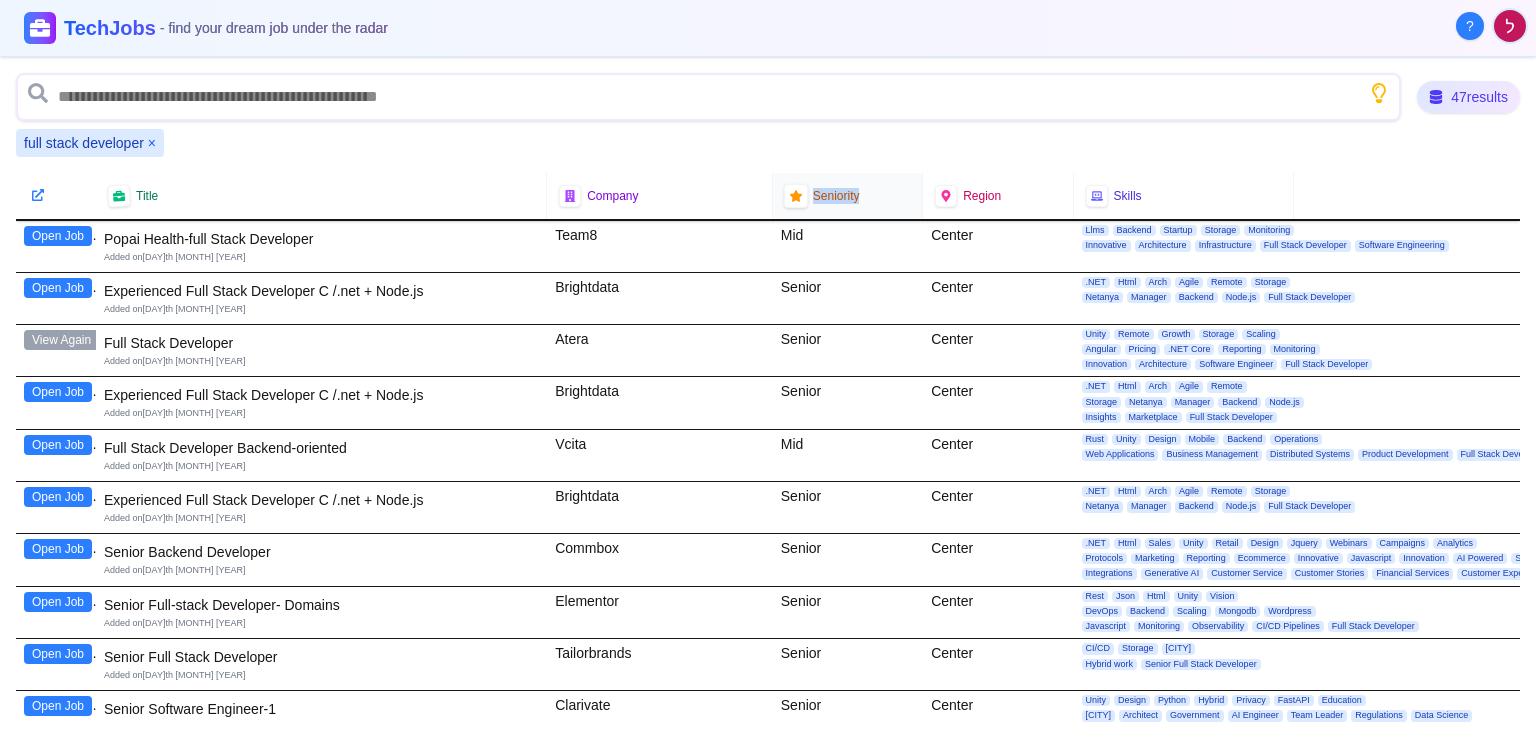 click 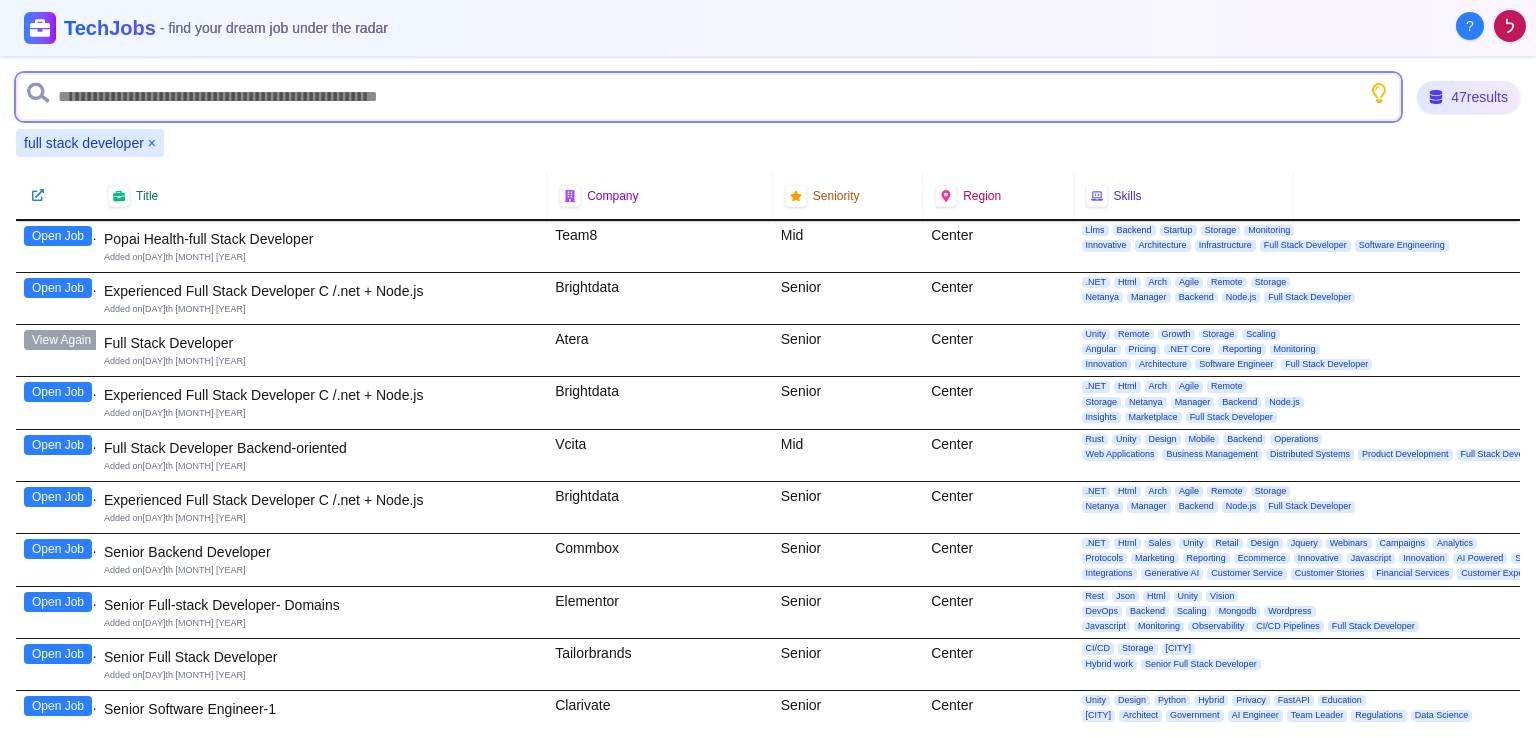 click at bounding box center [708, 97] 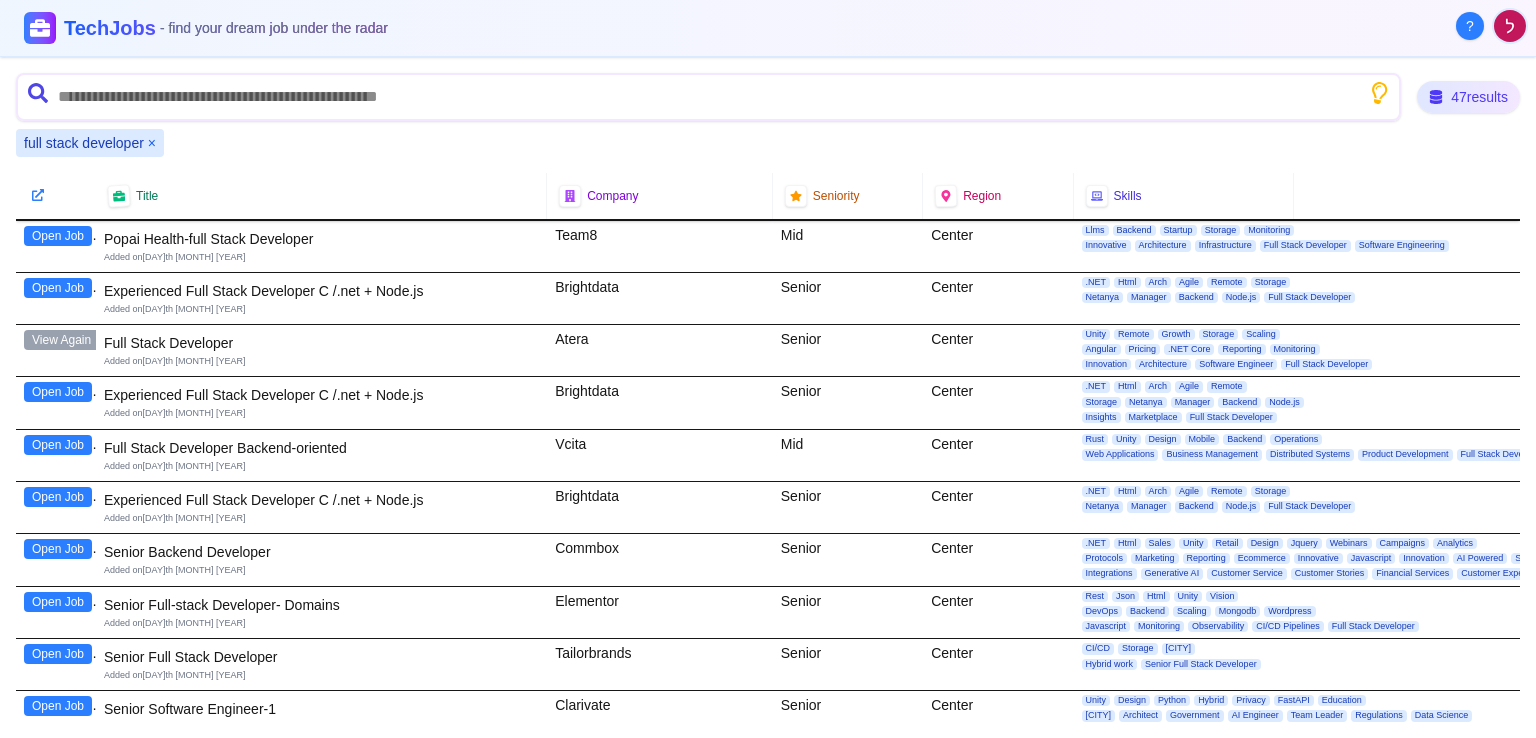 click 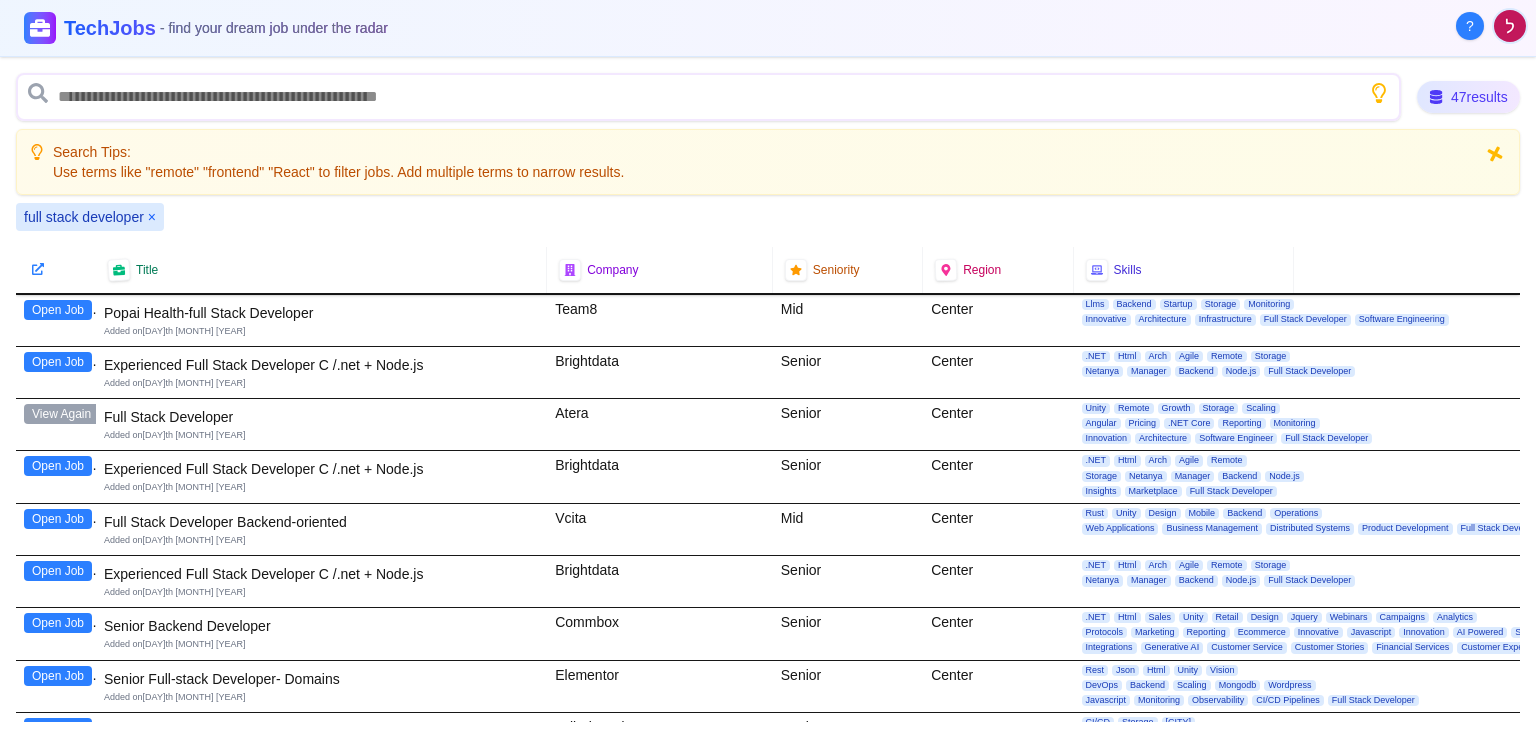 click 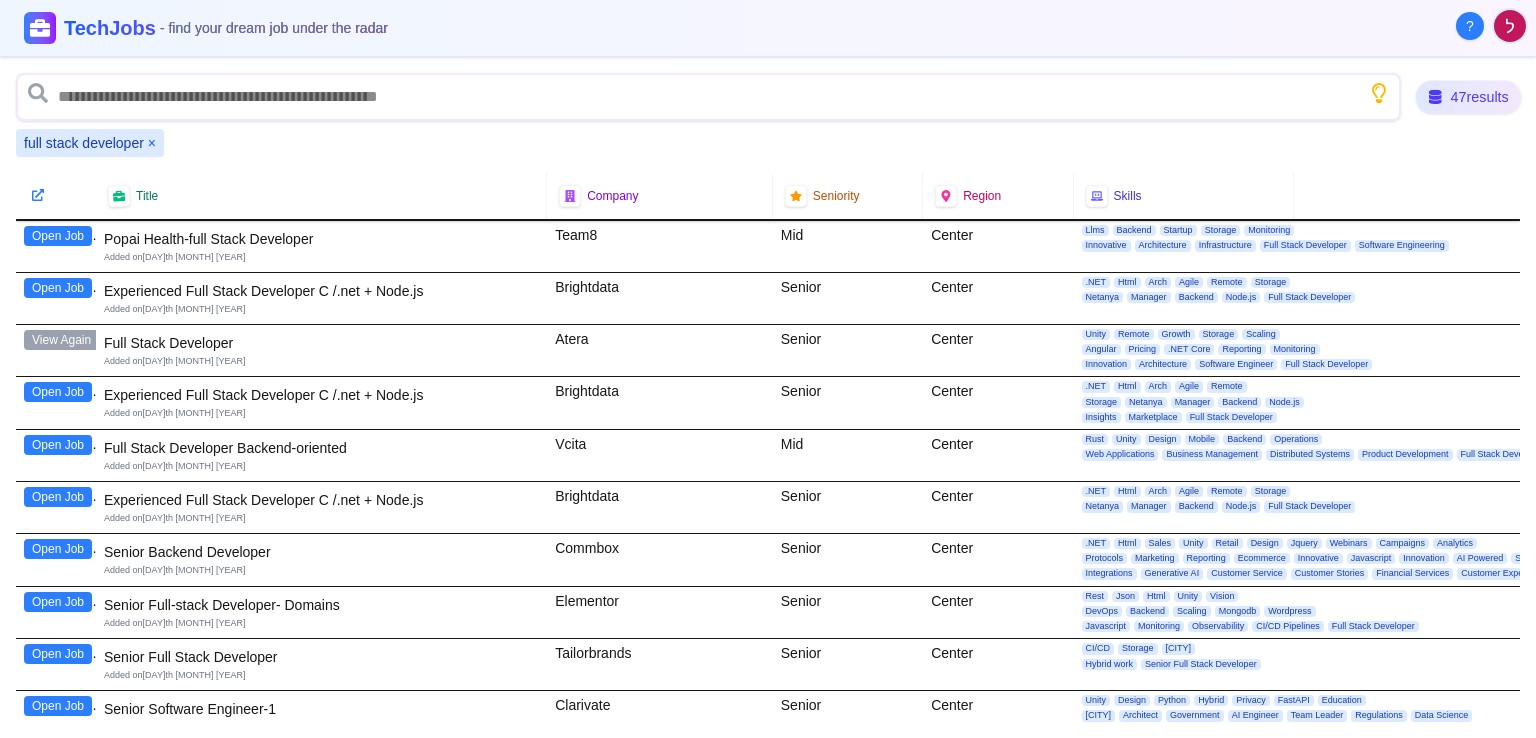 click on "47  results" at bounding box center [1468, 97] 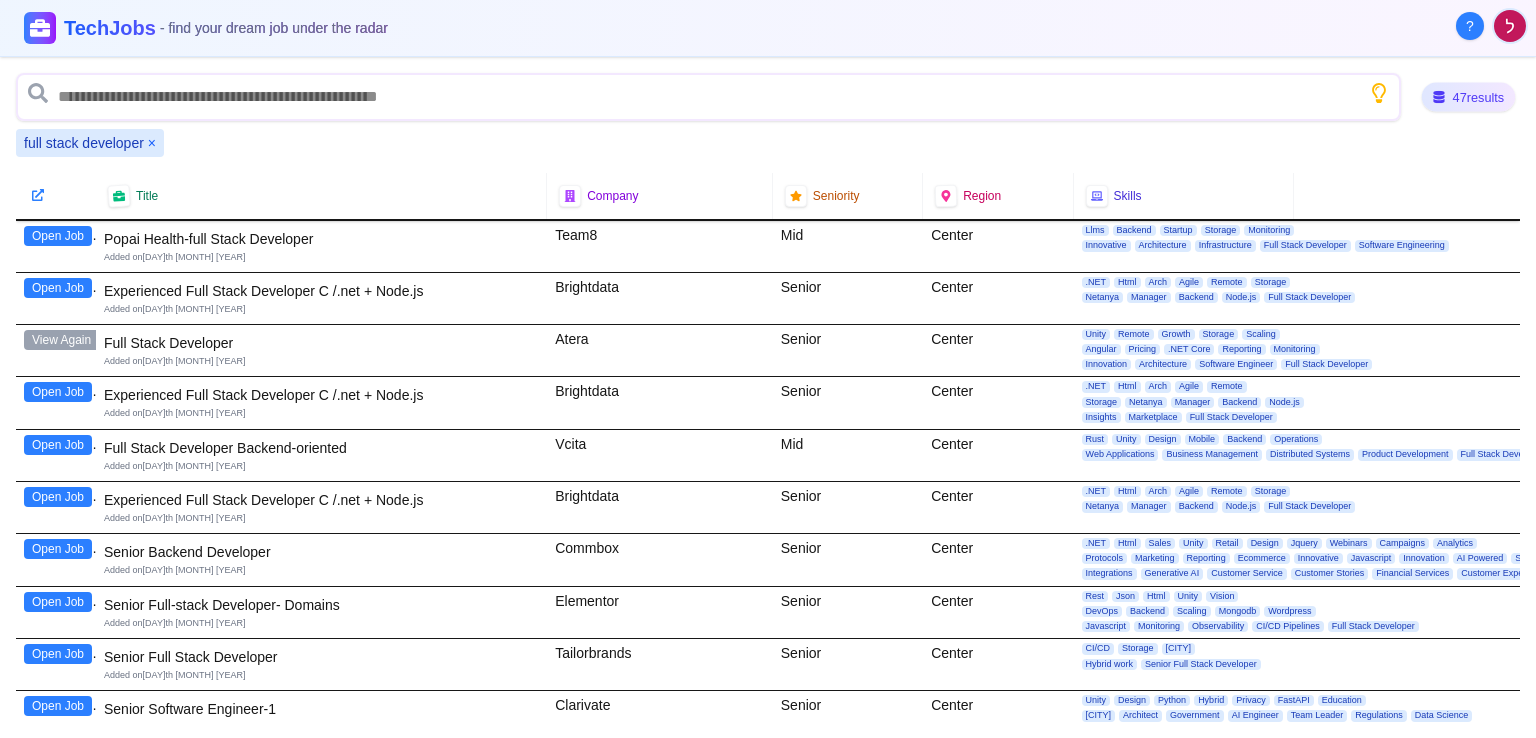click on "47  results" at bounding box center (1468, 96) 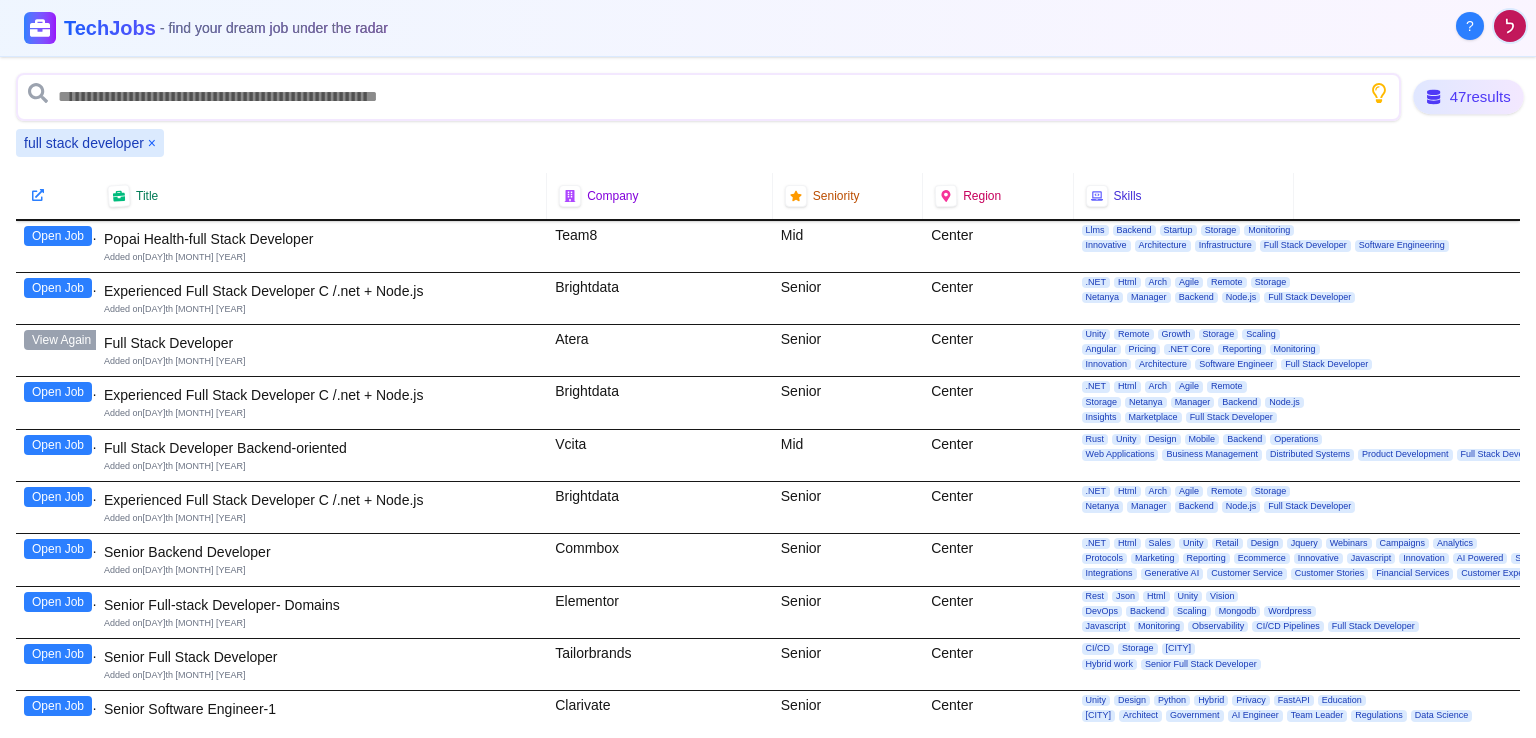 click on "47  results" at bounding box center (1468, 97) 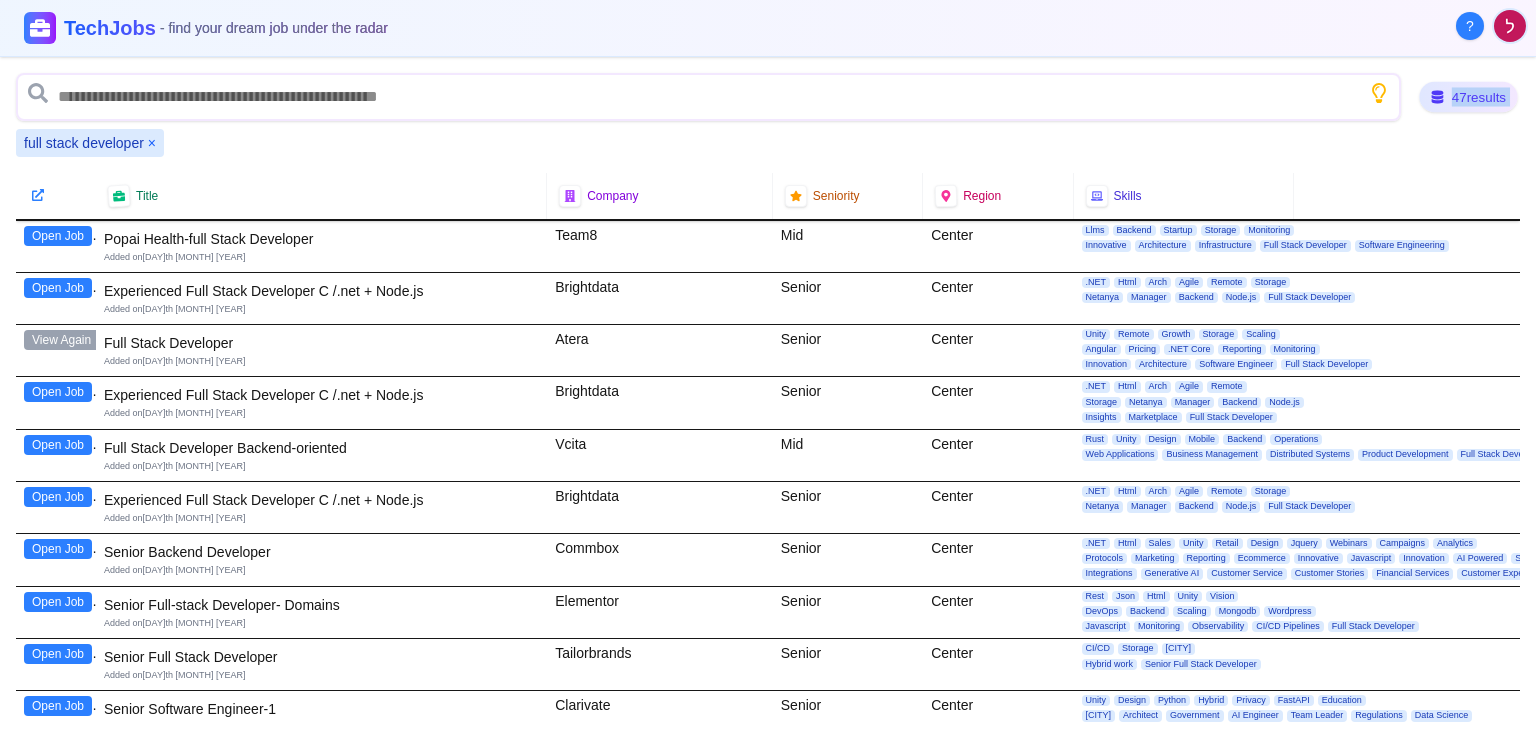 click on "47  results" at bounding box center (1469, 97) 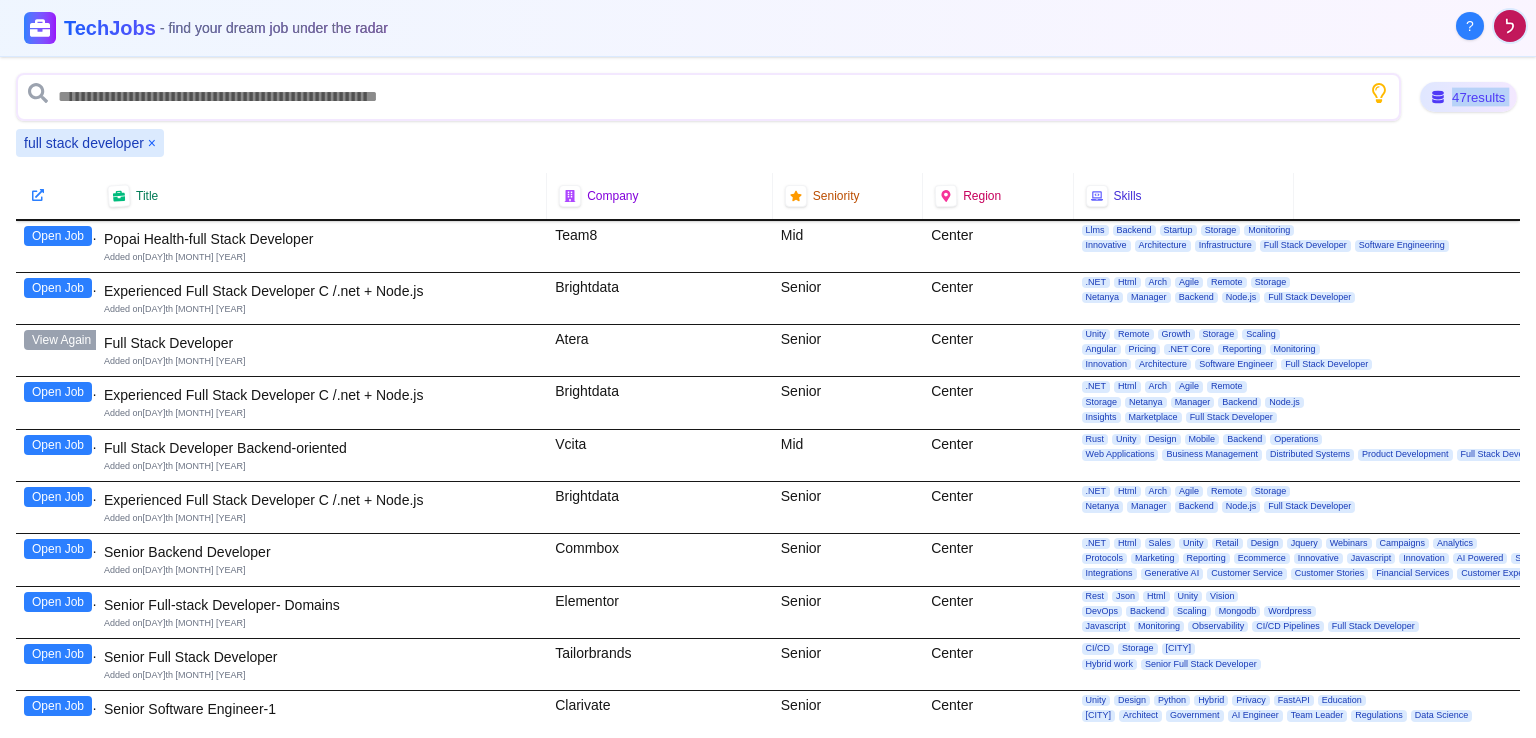 click on "47  results" at bounding box center (1468, 97) 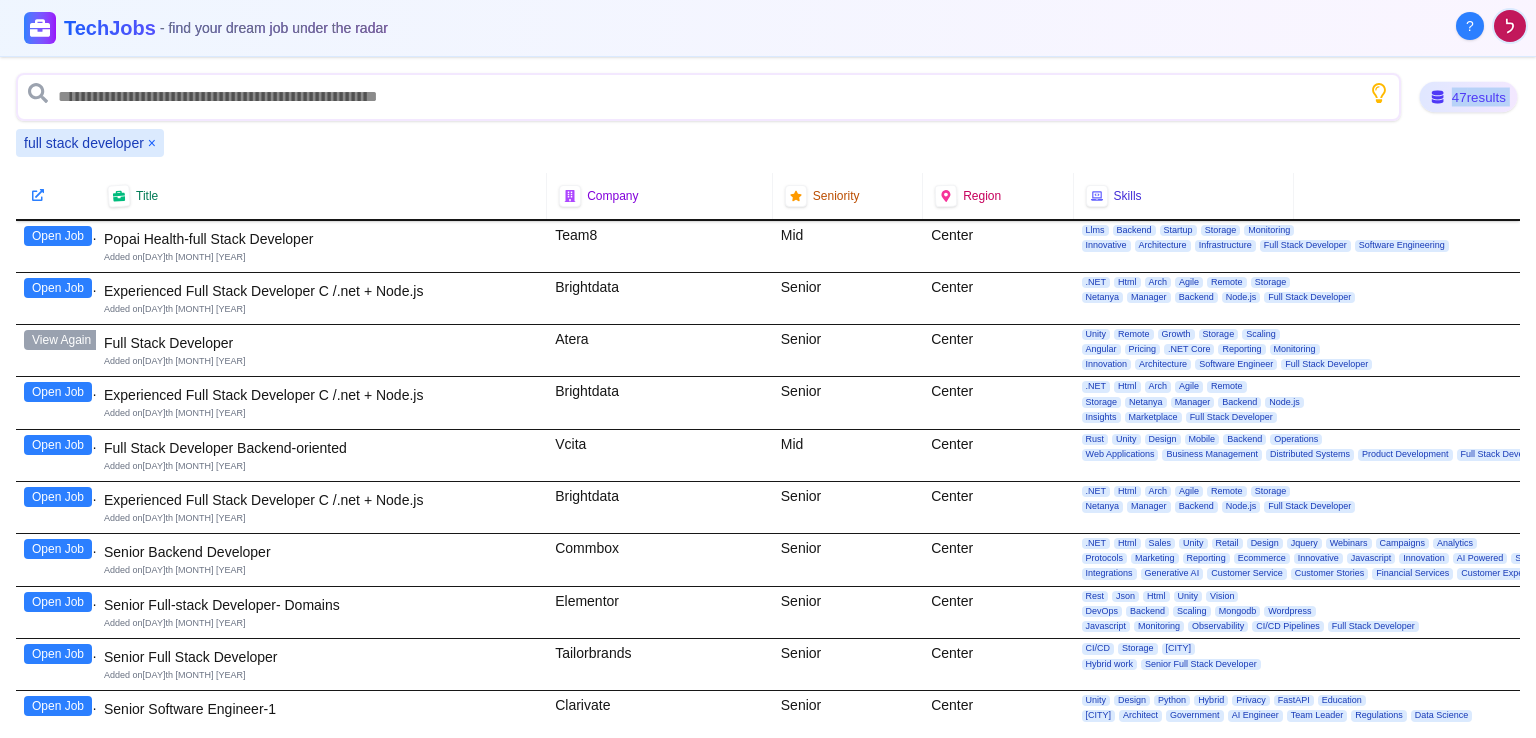 drag, startPoint x: 1479, startPoint y: 93, endPoint x: 1427, endPoint y: 88, distance: 52.23983 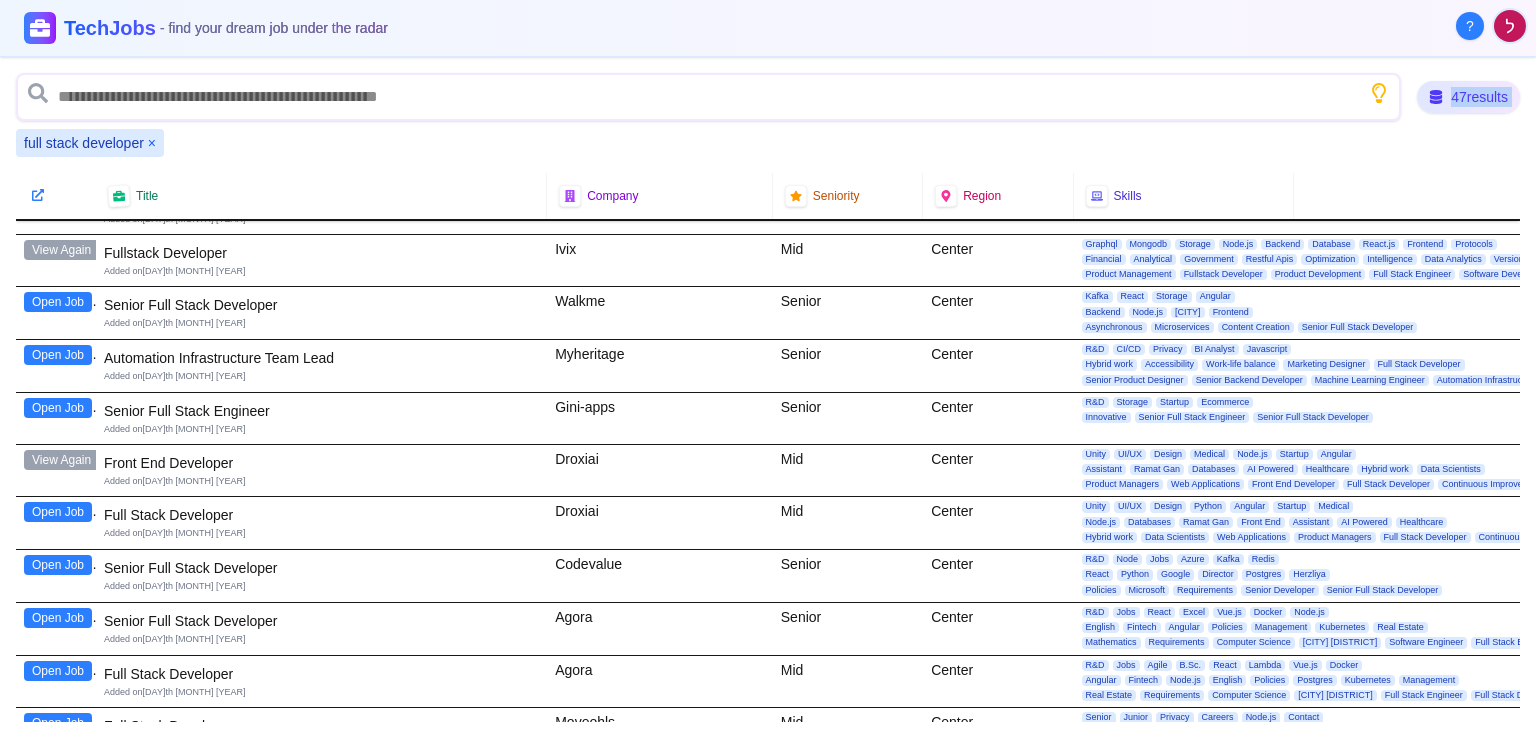 scroll, scrollTop: 2000, scrollLeft: 0, axis: vertical 